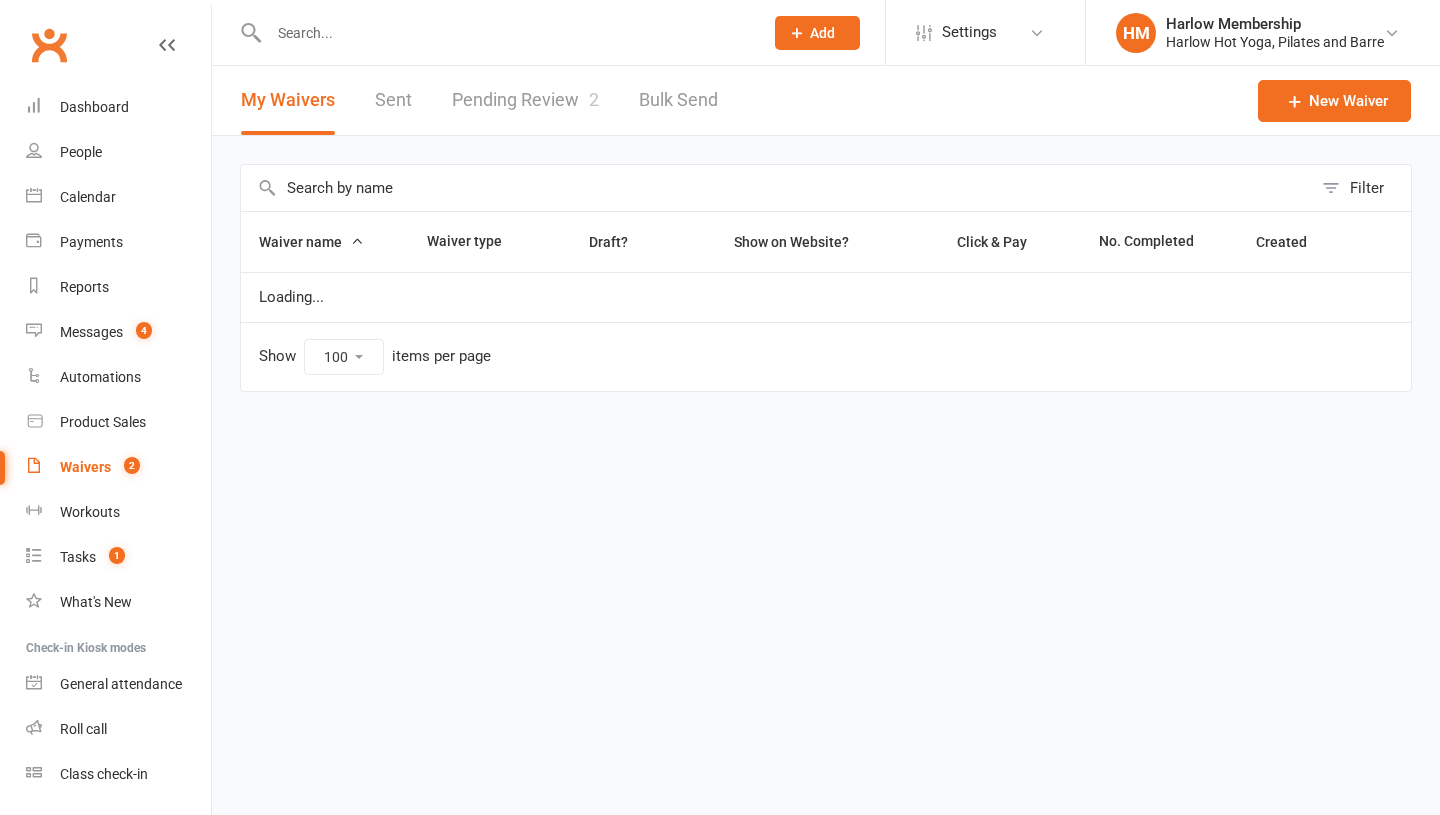 select on "100" 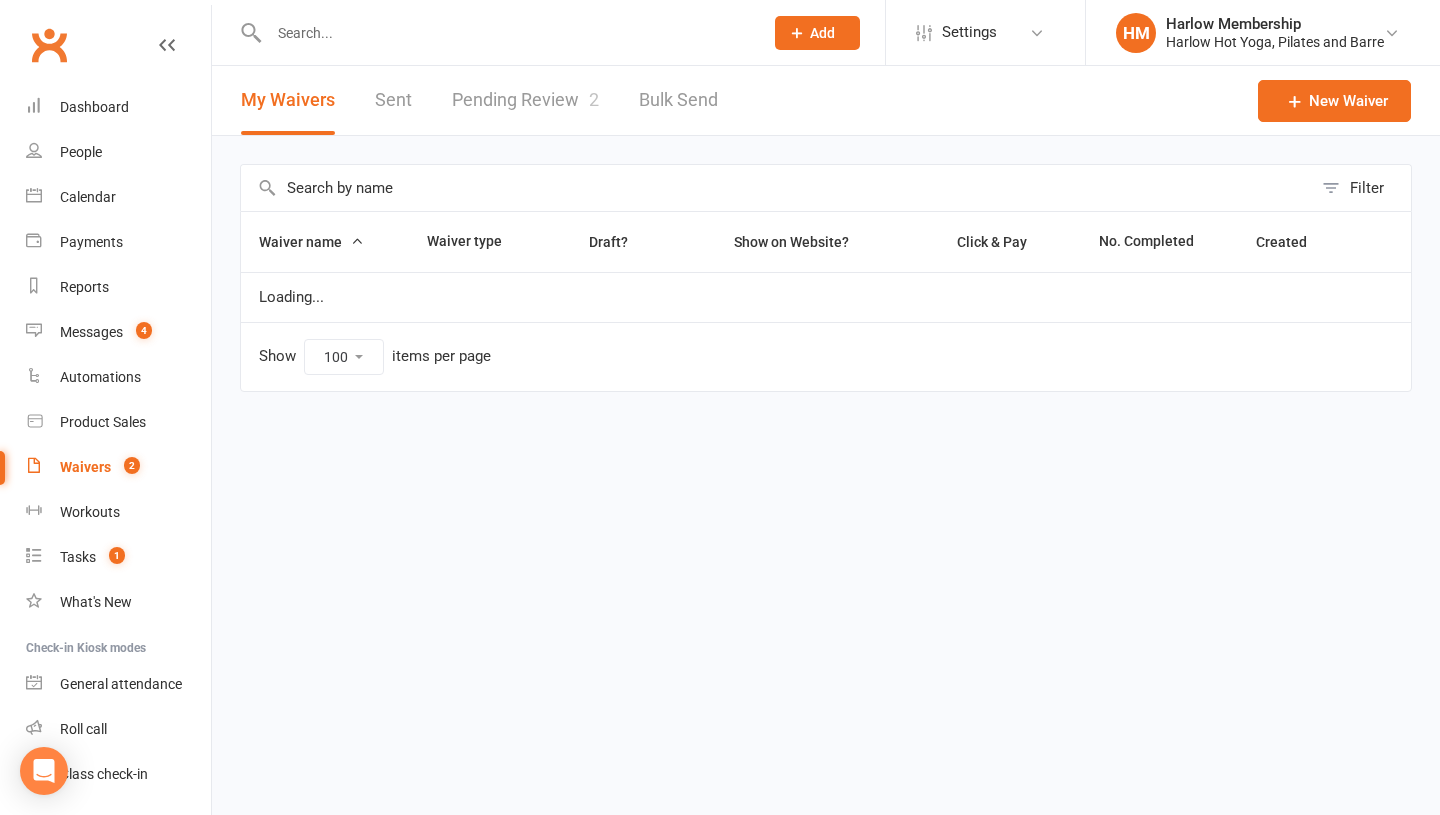 scroll, scrollTop: 0, scrollLeft: 0, axis: both 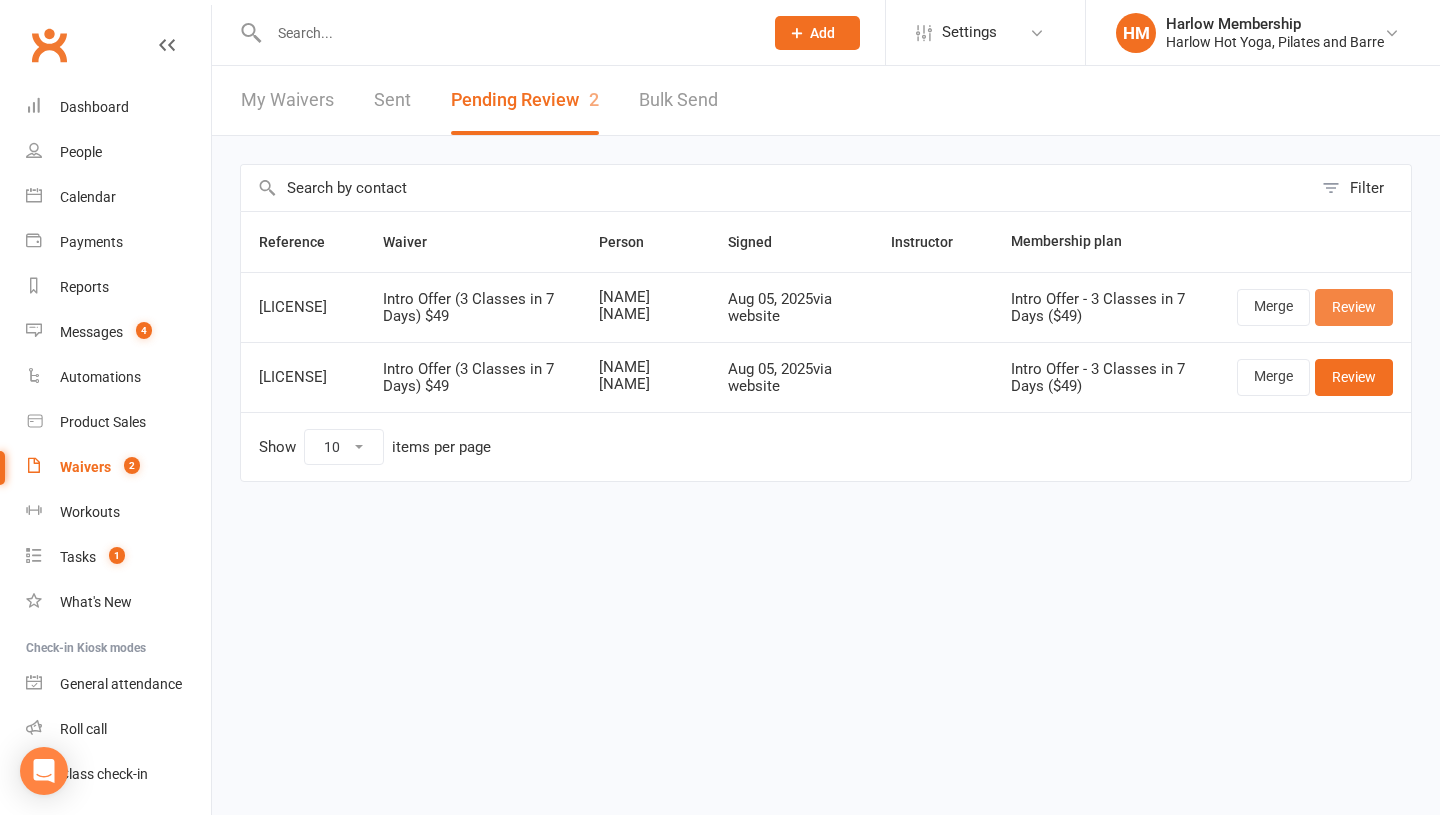 click on "Review" at bounding box center (1354, 307) 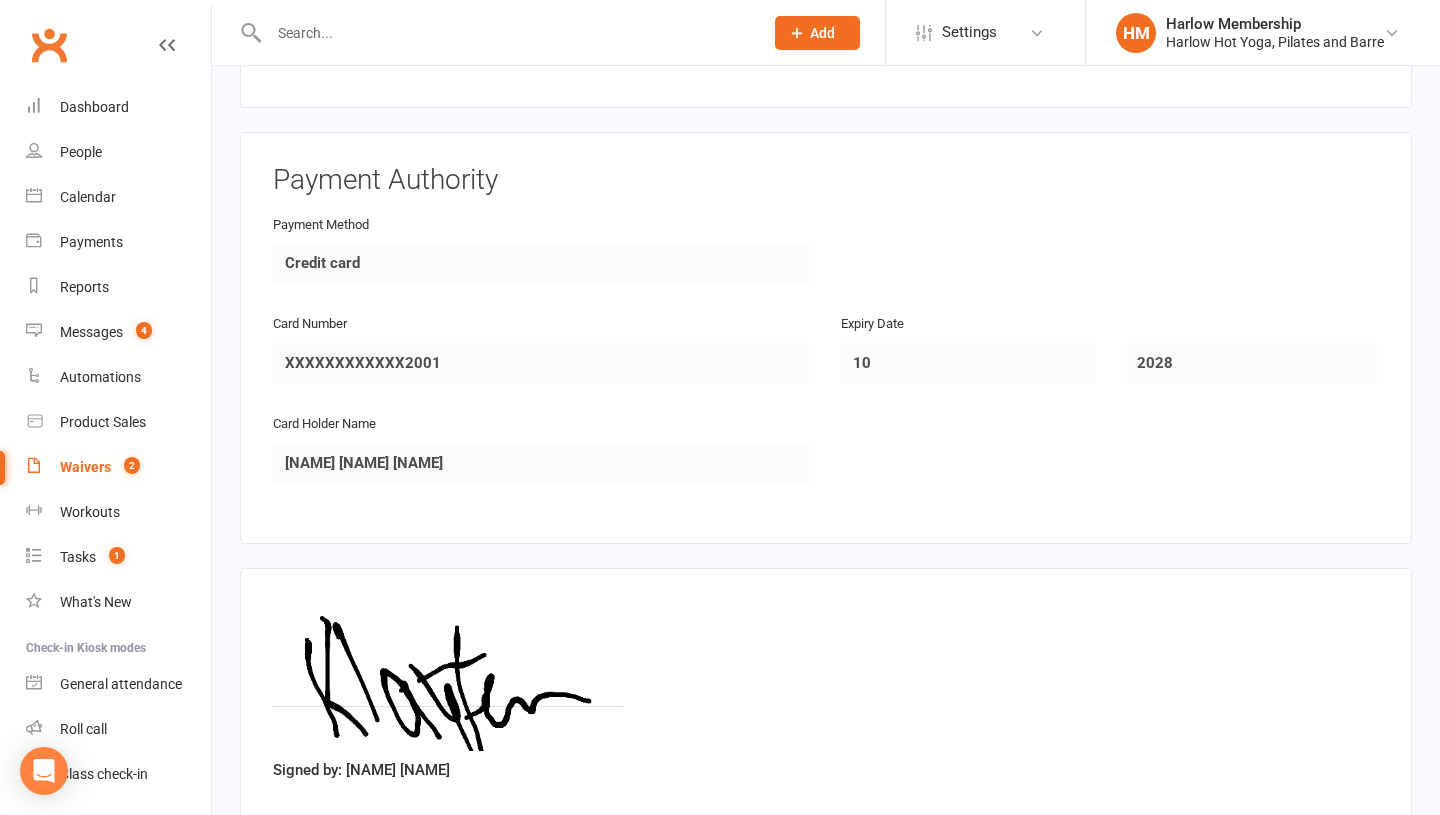 scroll, scrollTop: 2463, scrollLeft: 0, axis: vertical 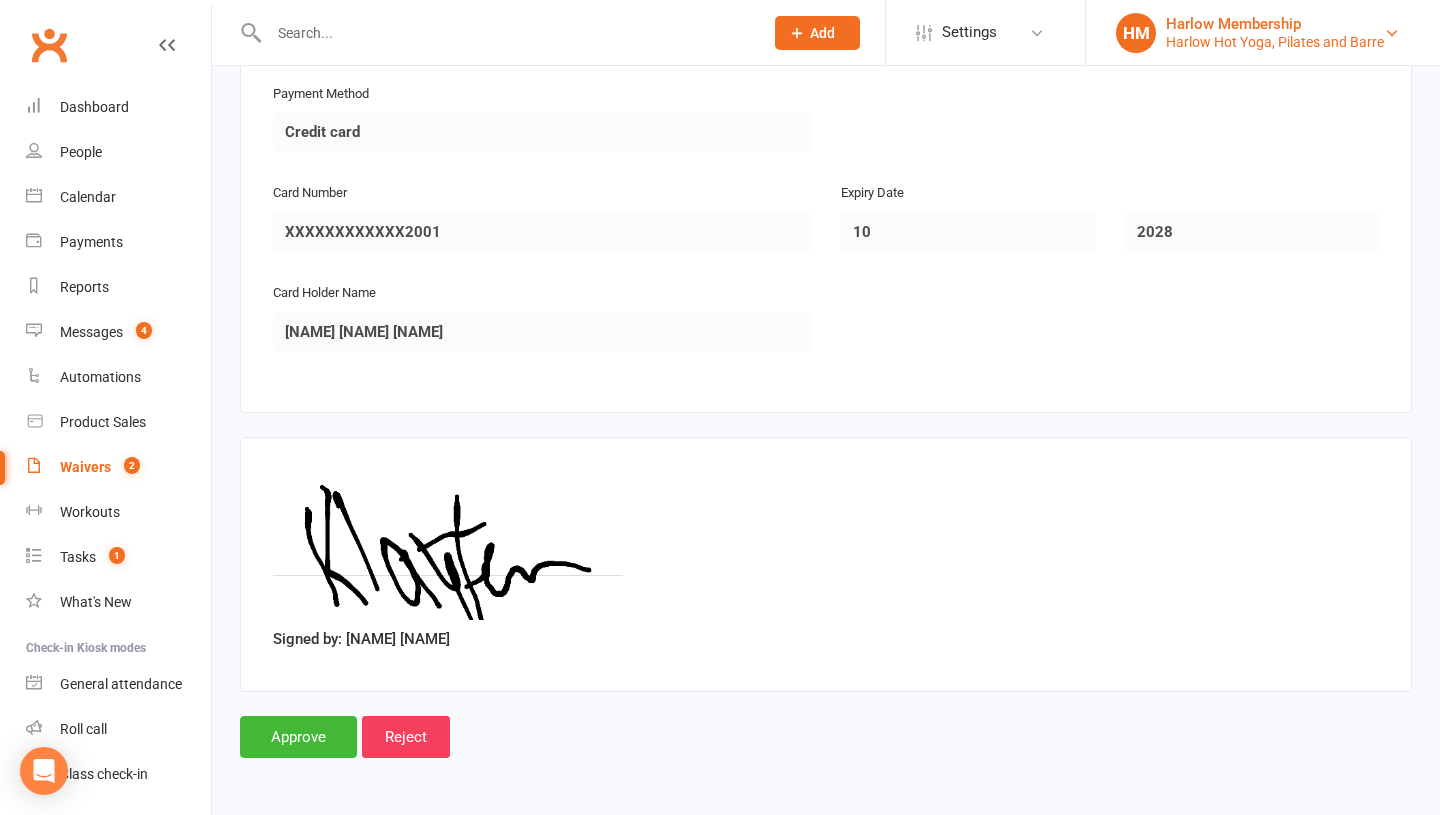 click on "Harlow Membership" at bounding box center [1275, 24] 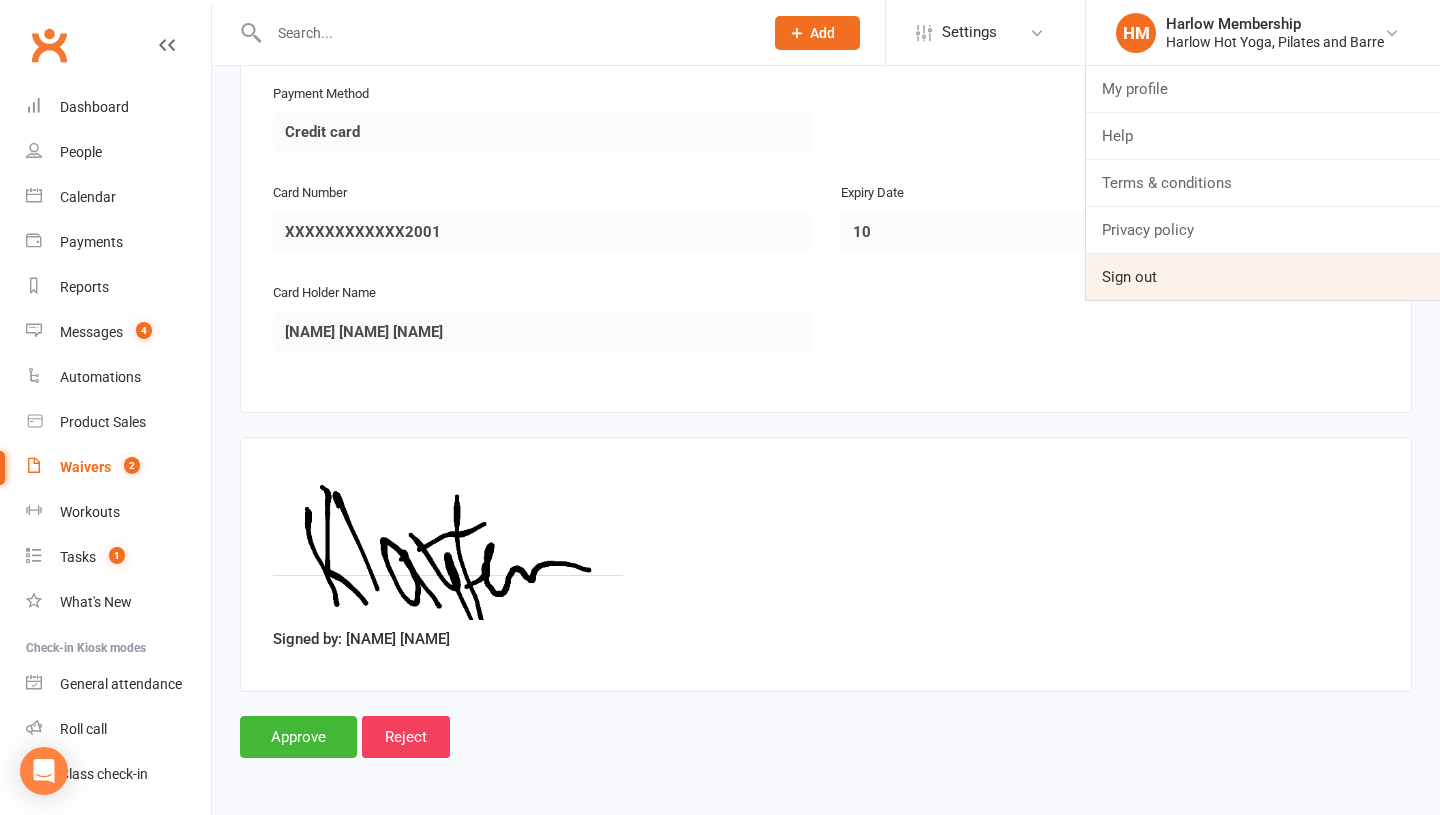 click on "Sign out" at bounding box center [1263, 277] 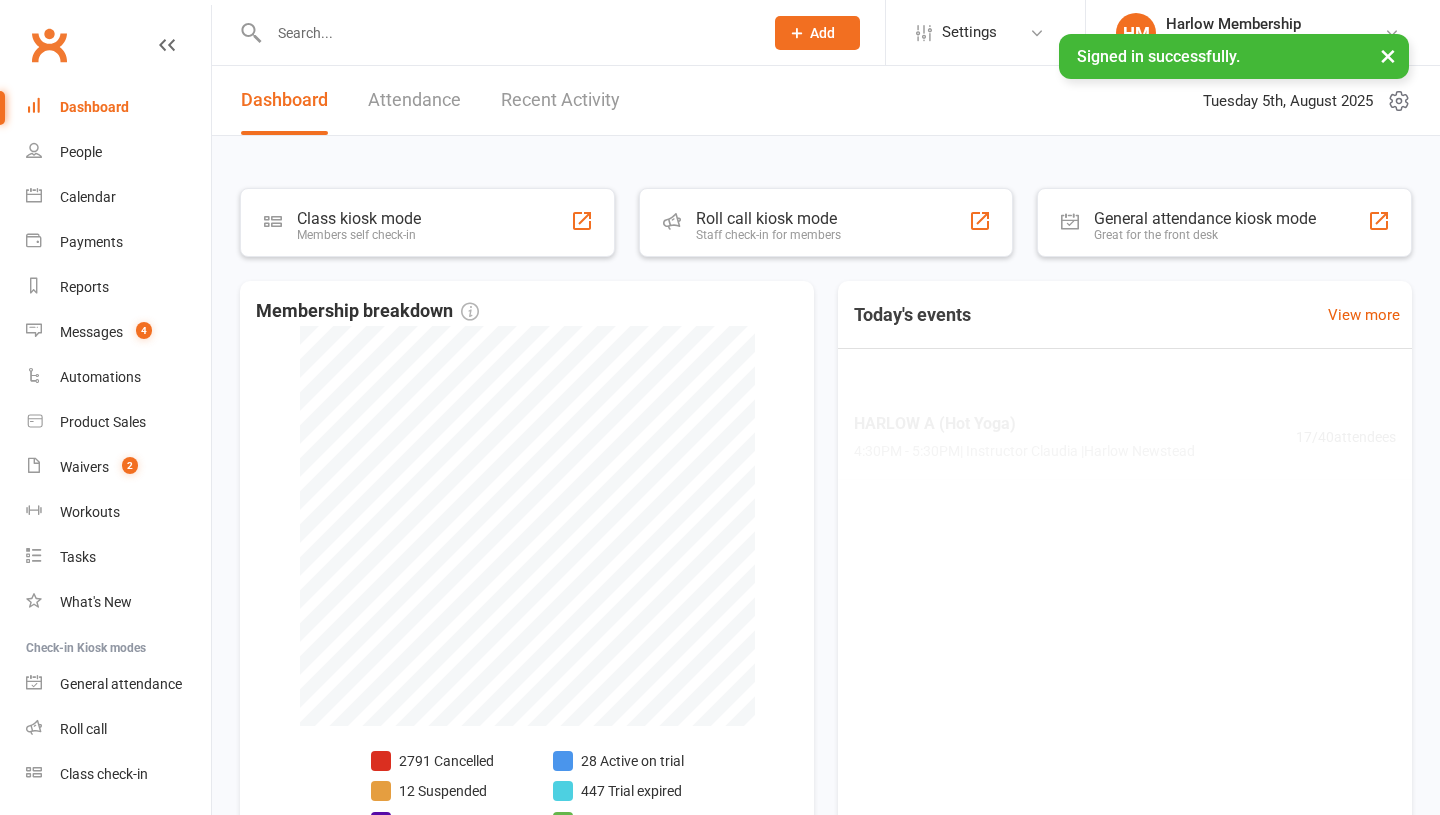 scroll, scrollTop: 0, scrollLeft: 0, axis: both 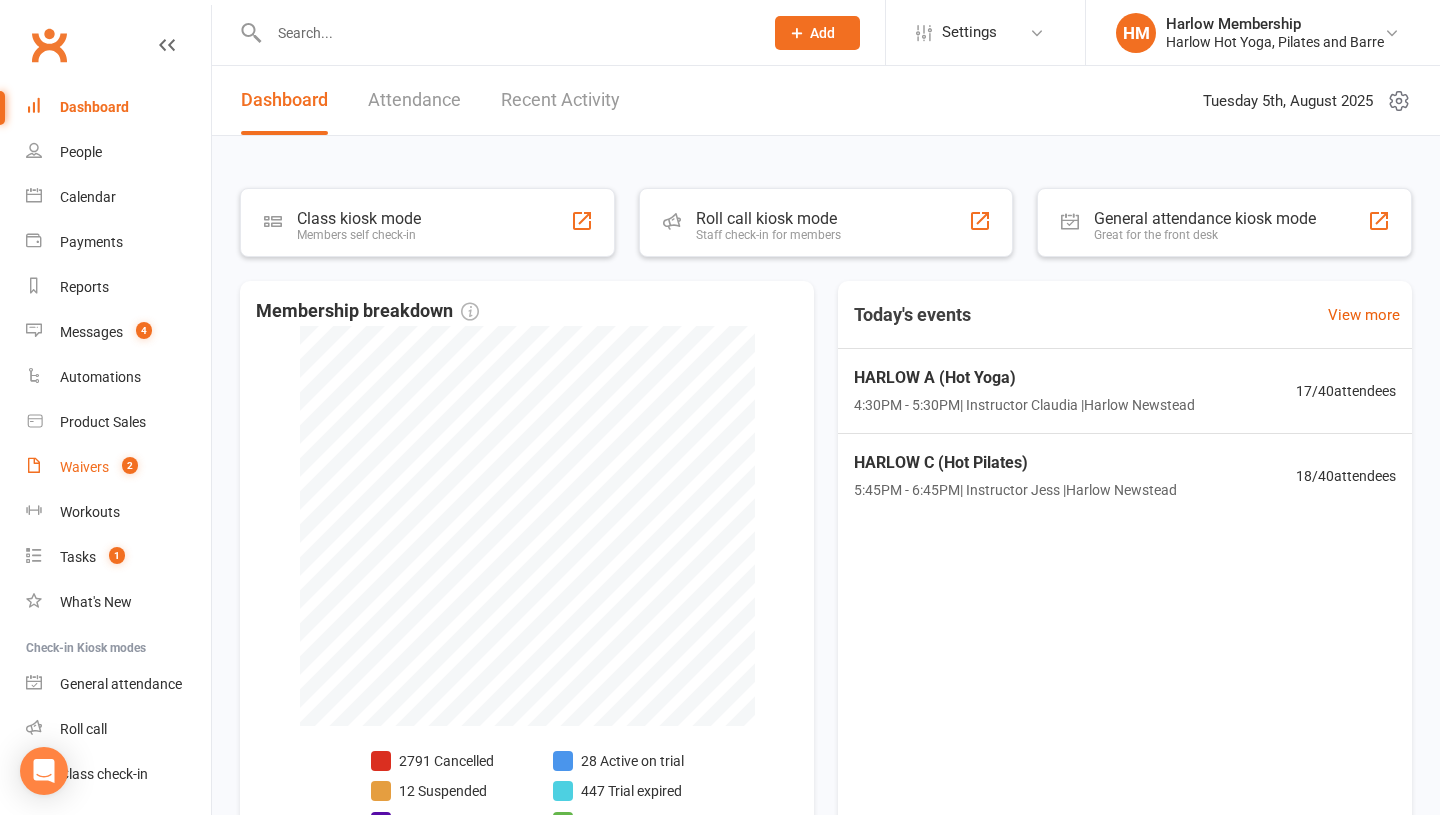 click on "Waivers" at bounding box center (84, 467) 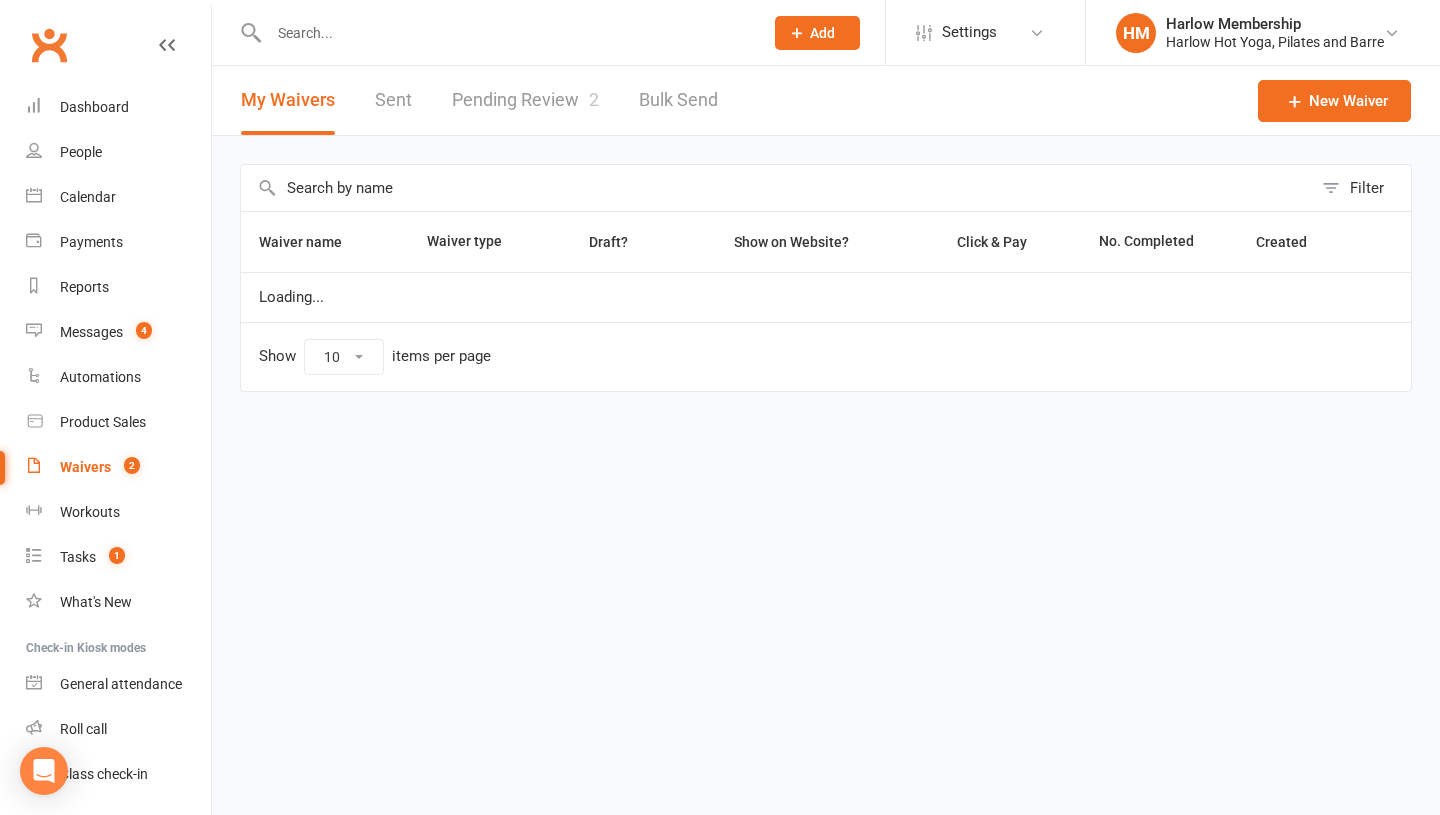 select on "100" 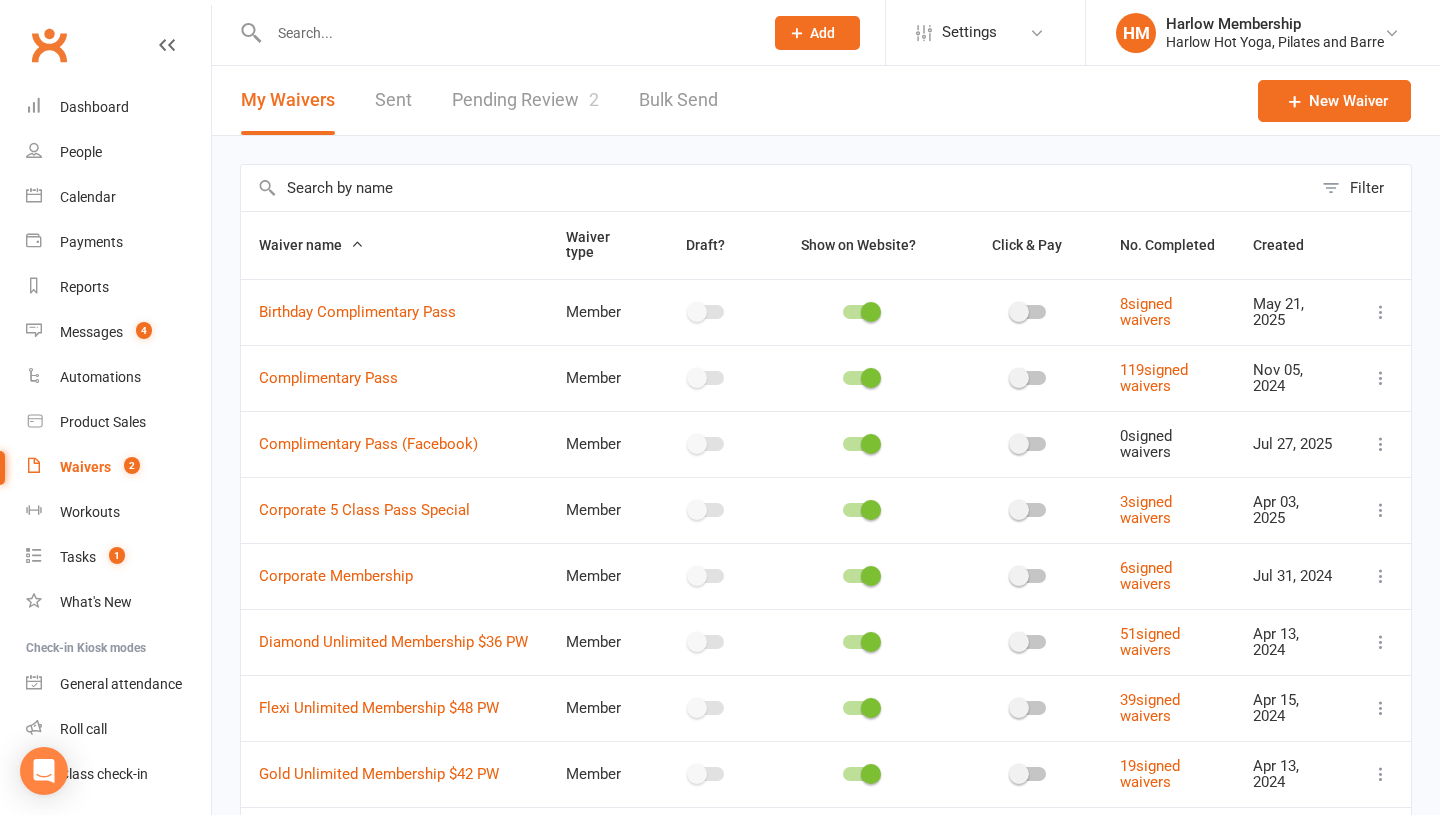 click on "Pending Review 2" at bounding box center (525, 100) 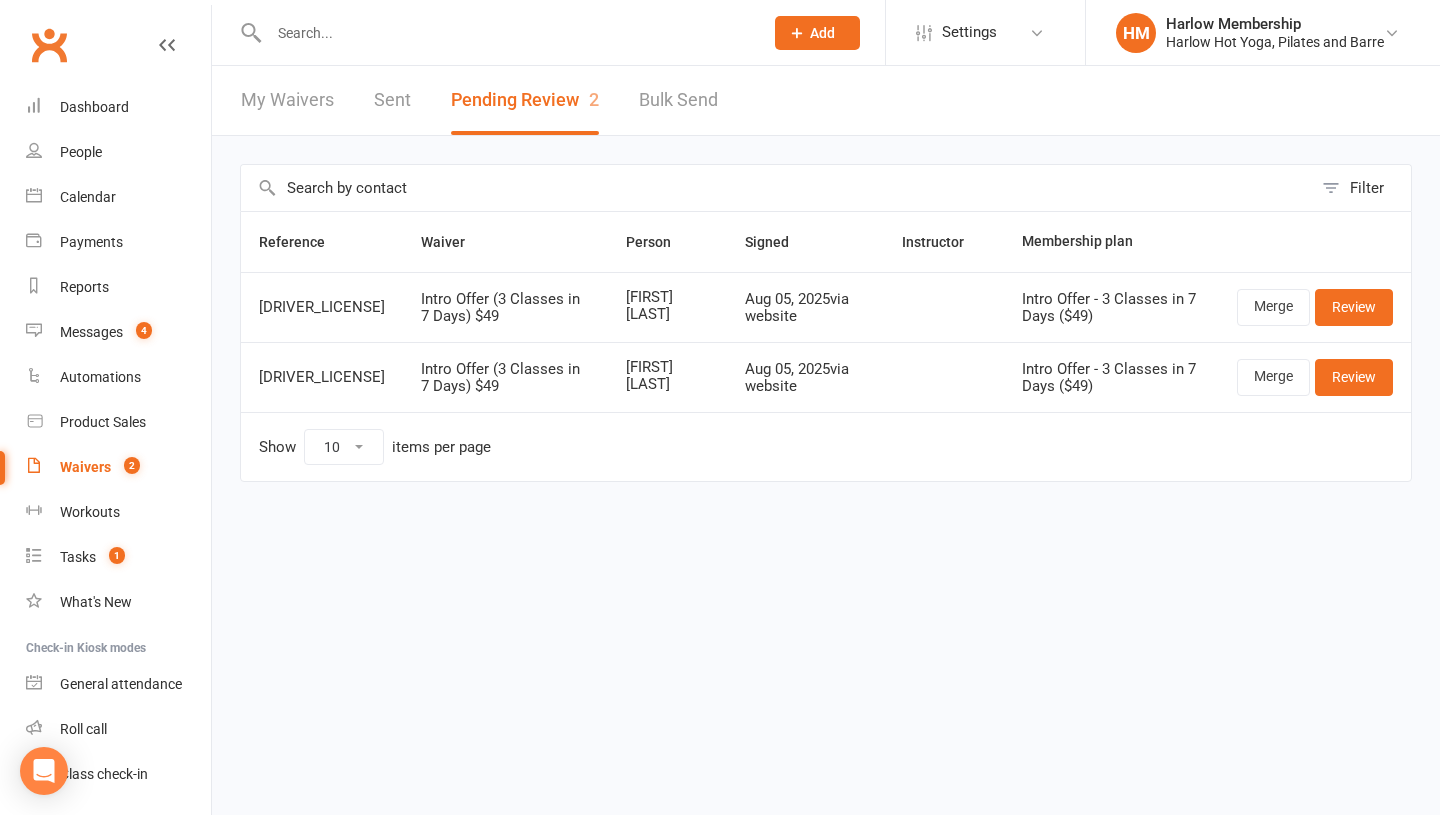 click on "Merge Review" at bounding box center [1315, 307] 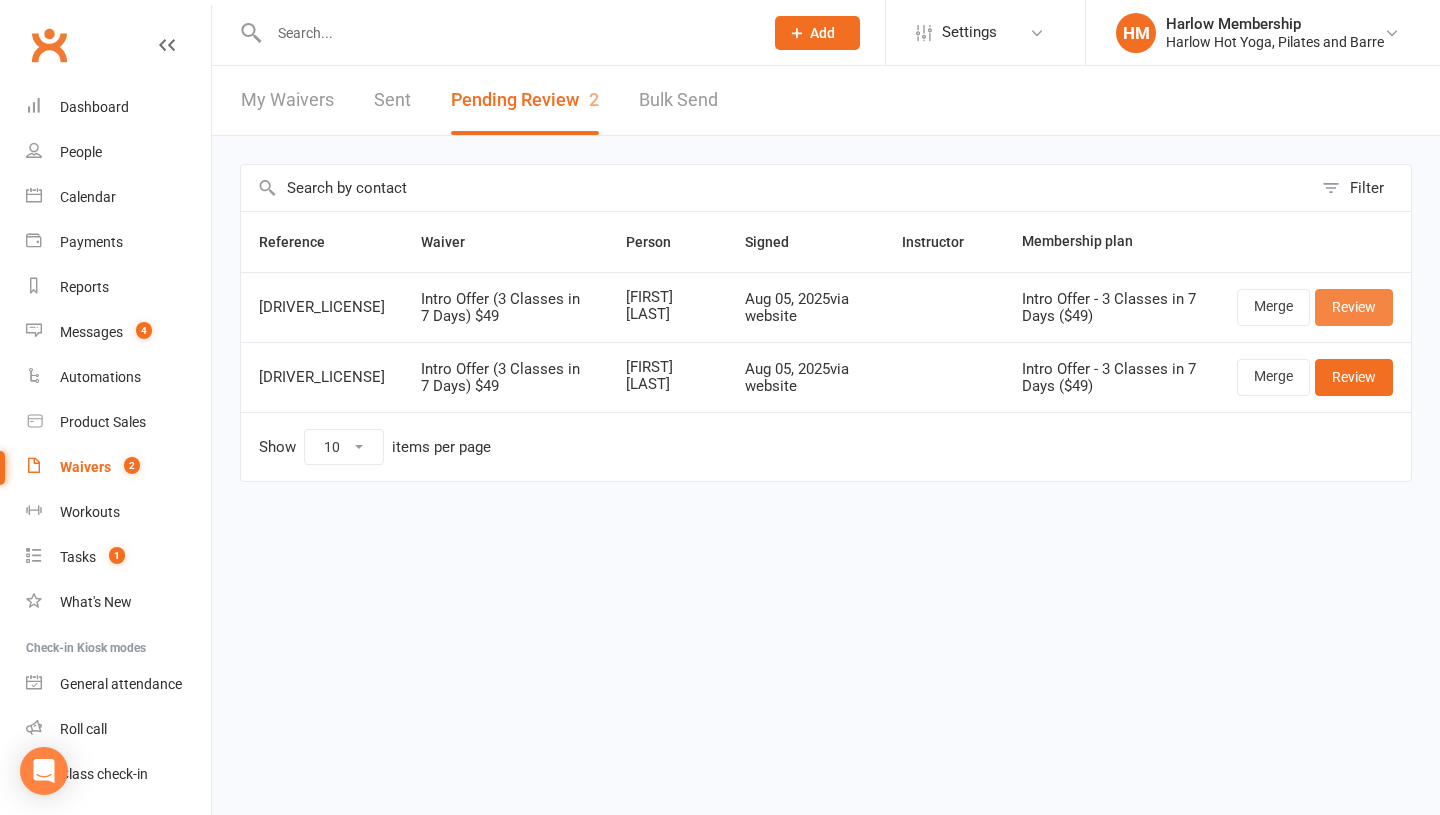 click on "Review" at bounding box center [1354, 307] 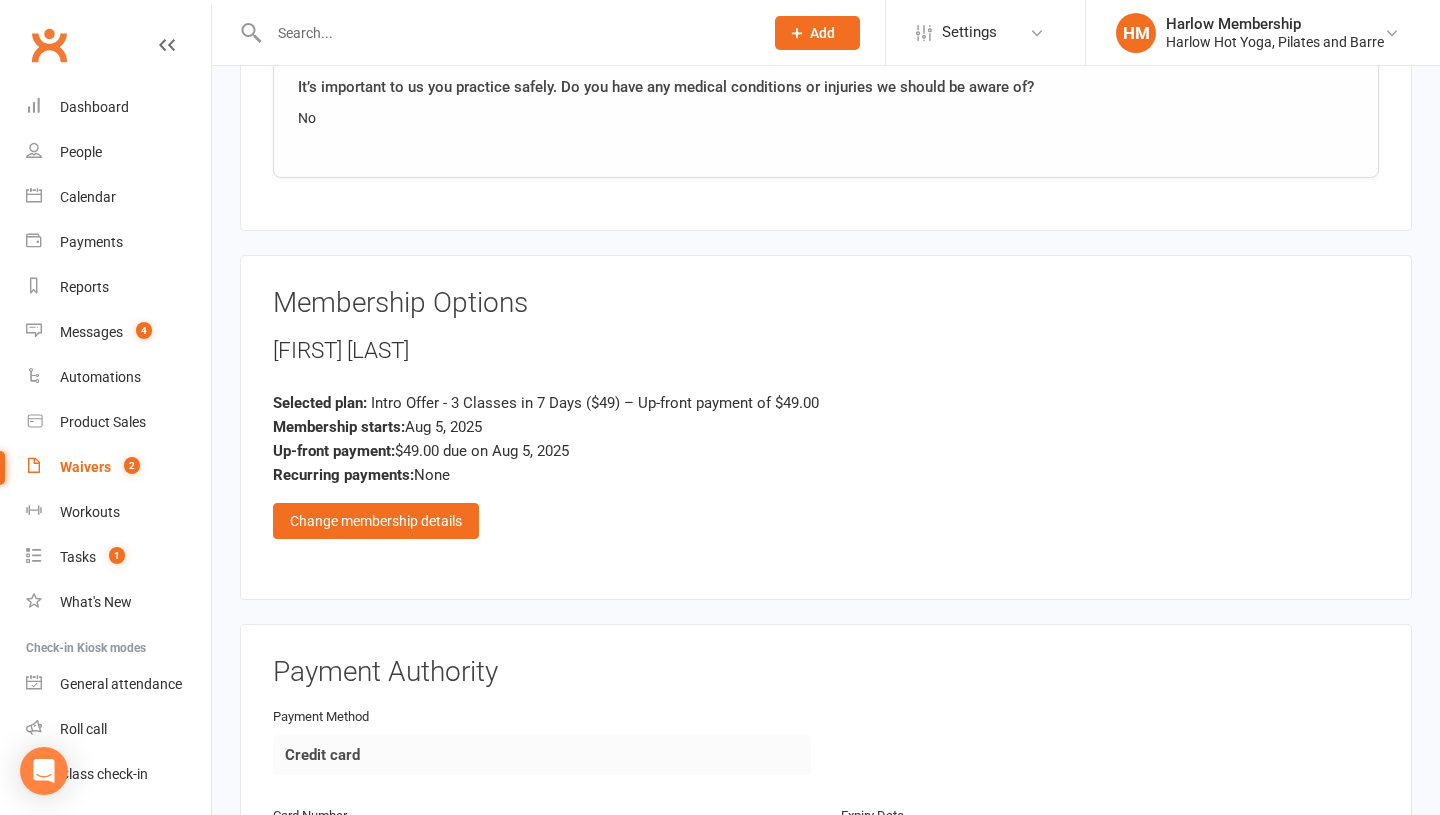 scroll, scrollTop: 2463, scrollLeft: 0, axis: vertical 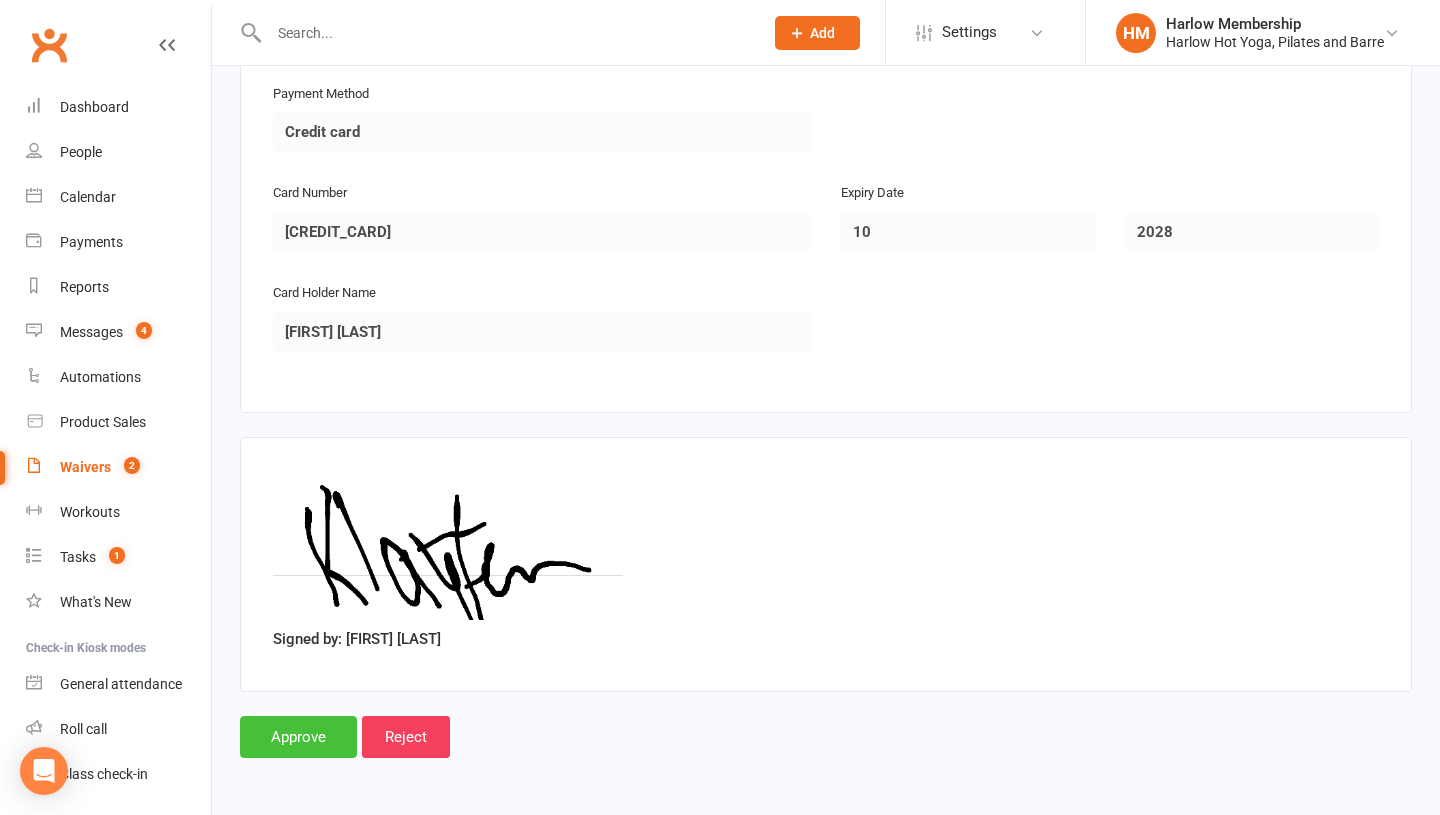 click on "Approve" at bounding box center [298, 737] 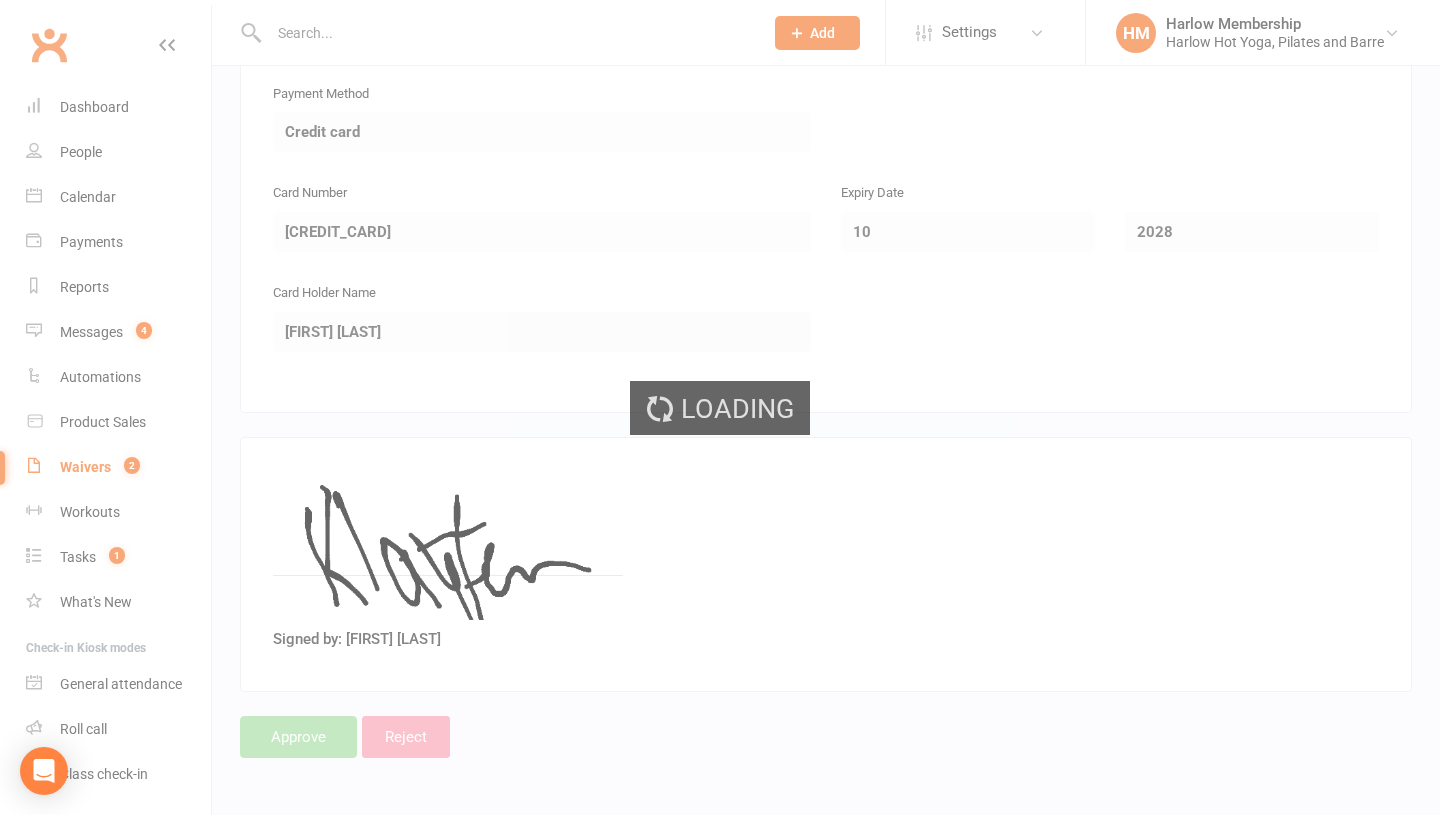 scroll, scrollTop: 0, scrollLeft: 0, axis: both 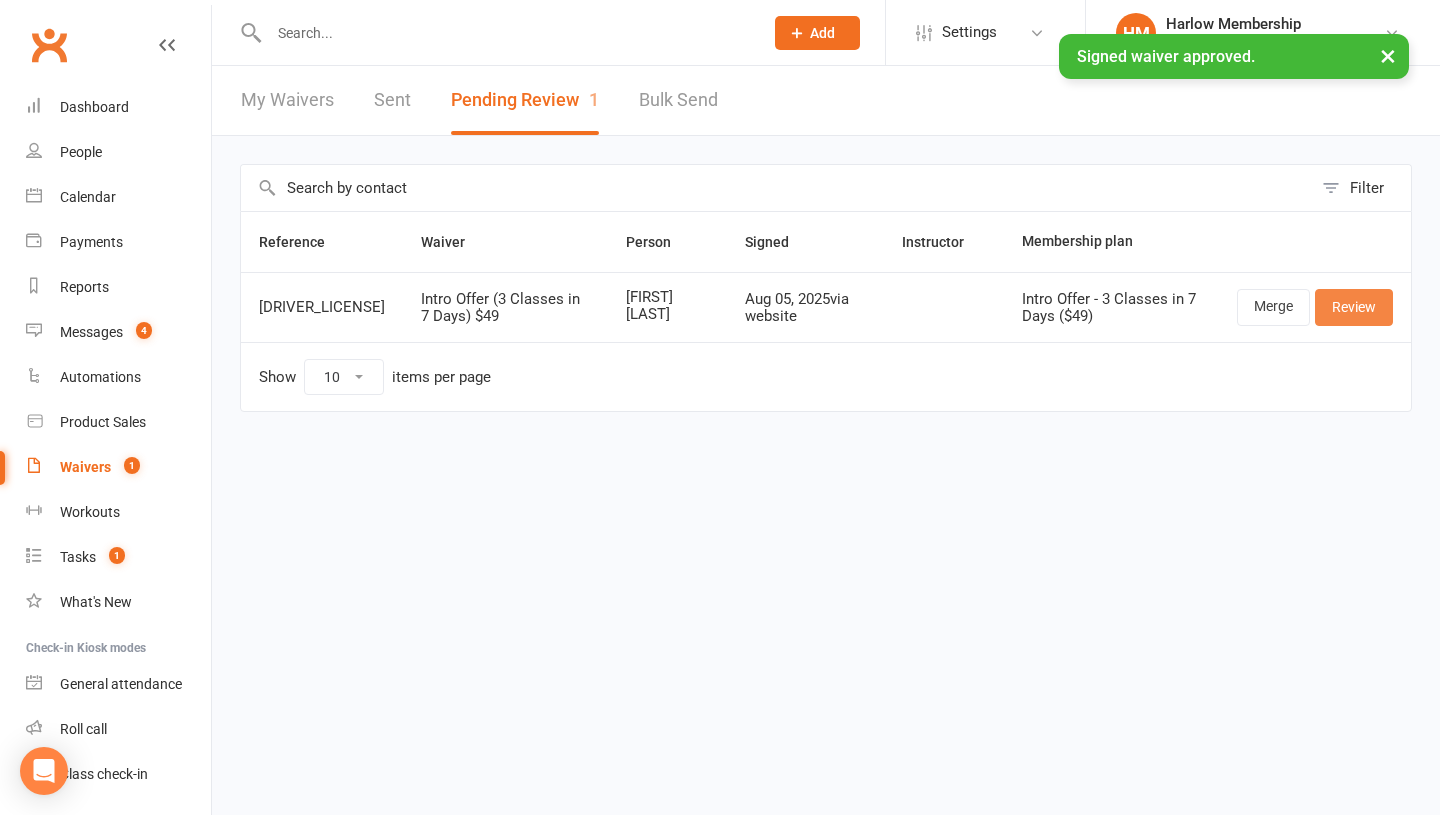 click on "Review" at bounding box center (1354, 307) 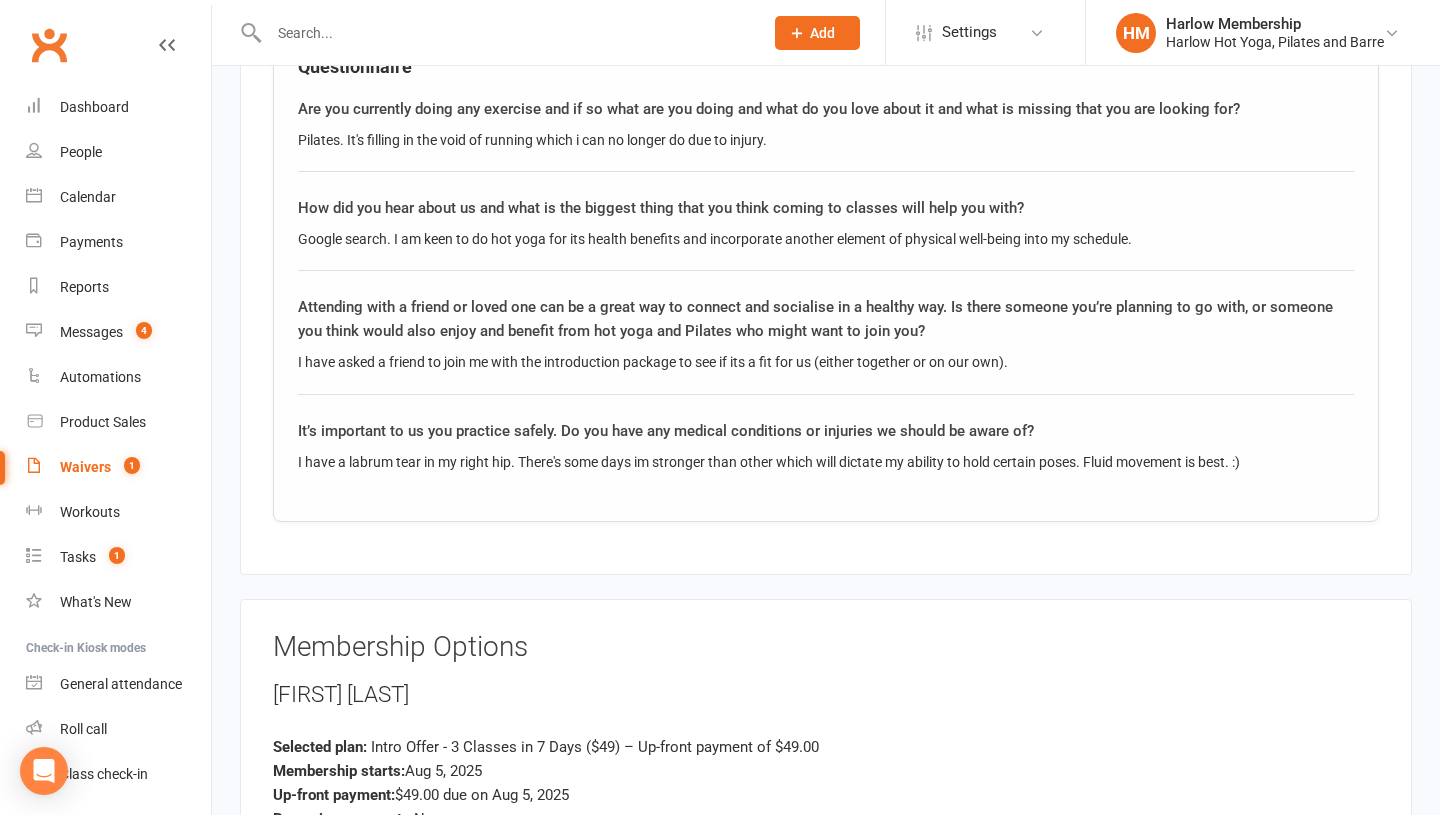 scroll, scrollTop: 2463, scrollLeft: 0, axis: vertical 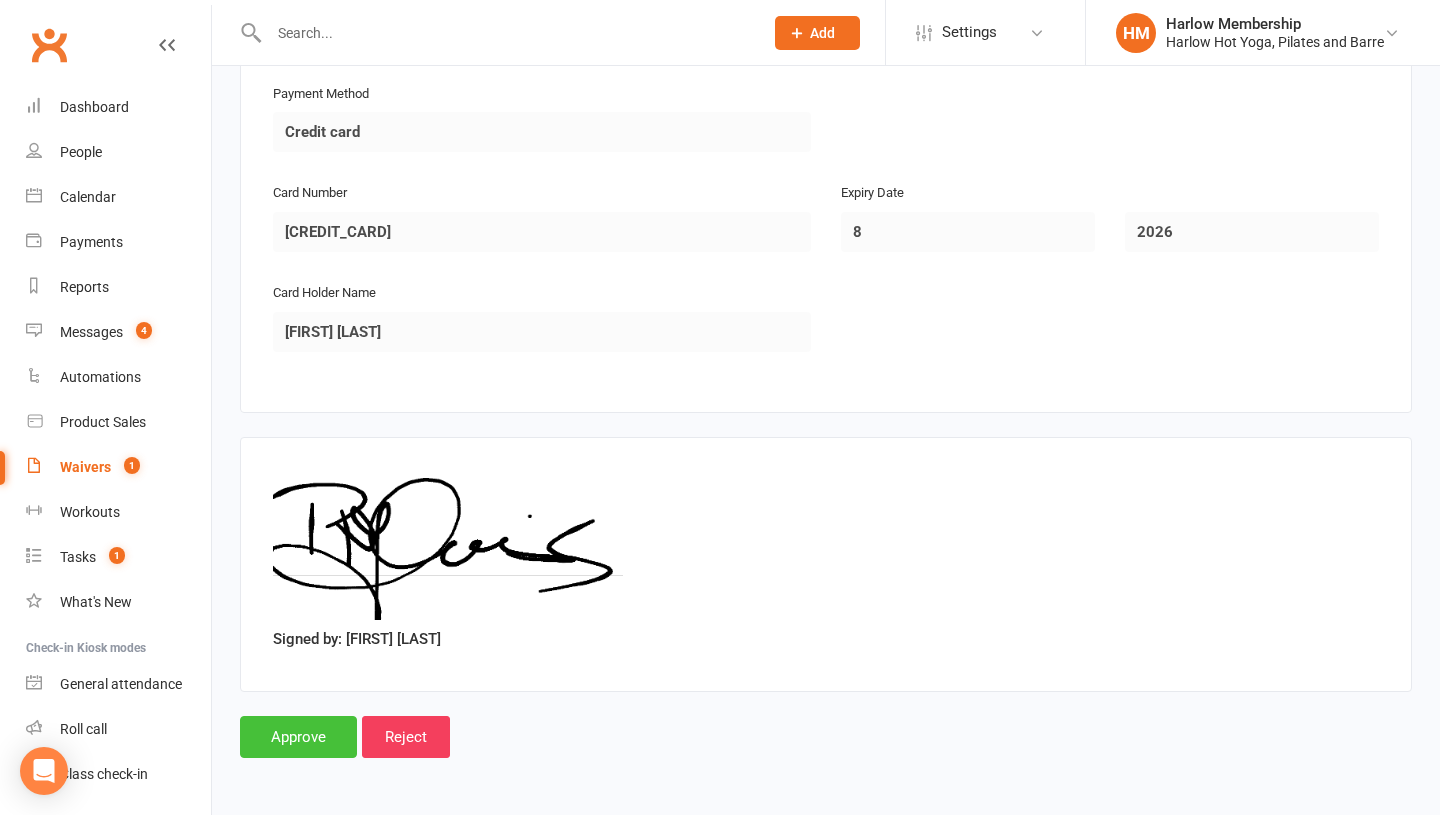 click on "Approve" at bounding box center [298, 737] 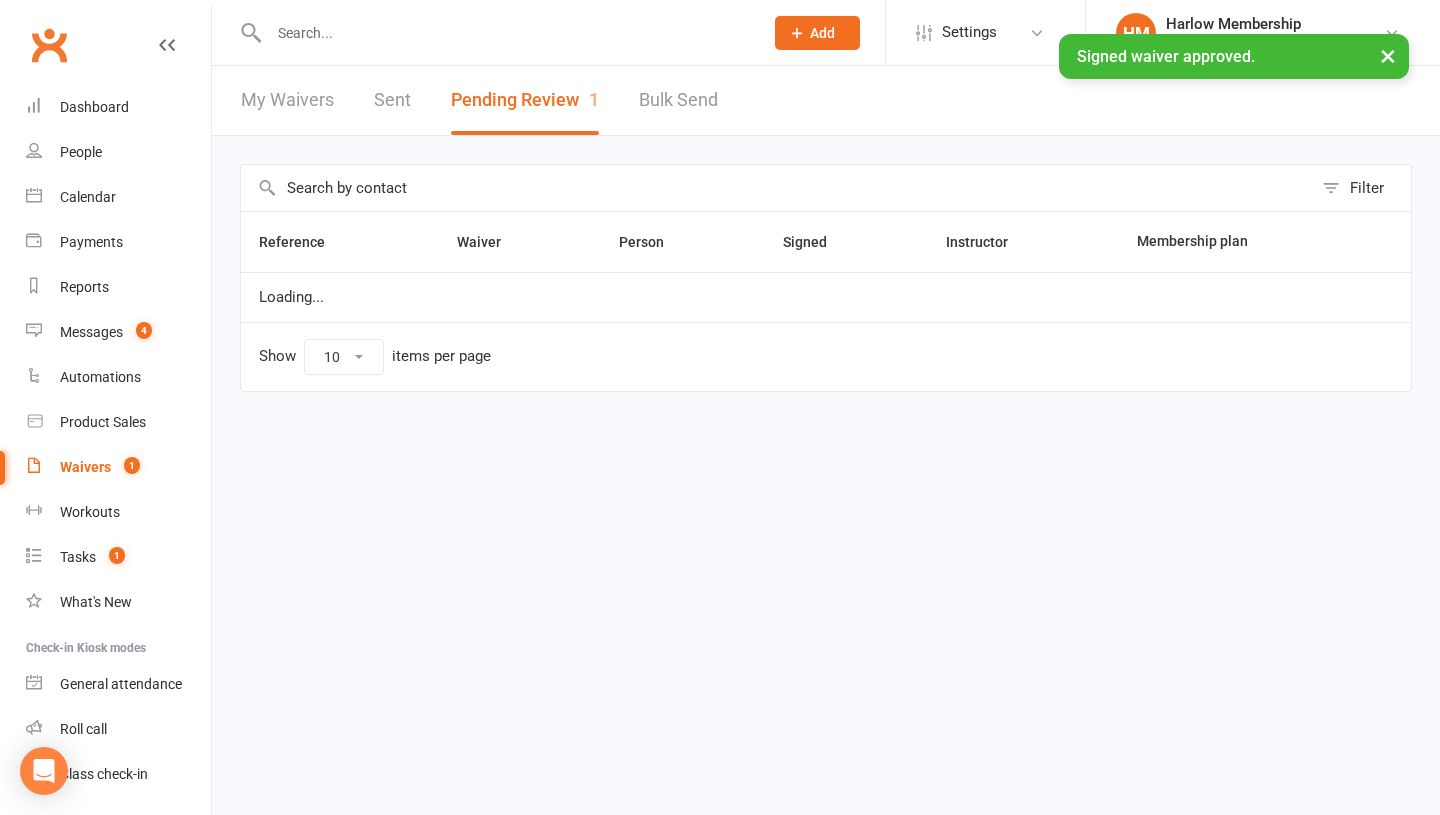 scroll, scrollTop: 0, scrollLeft: 0, axis: both 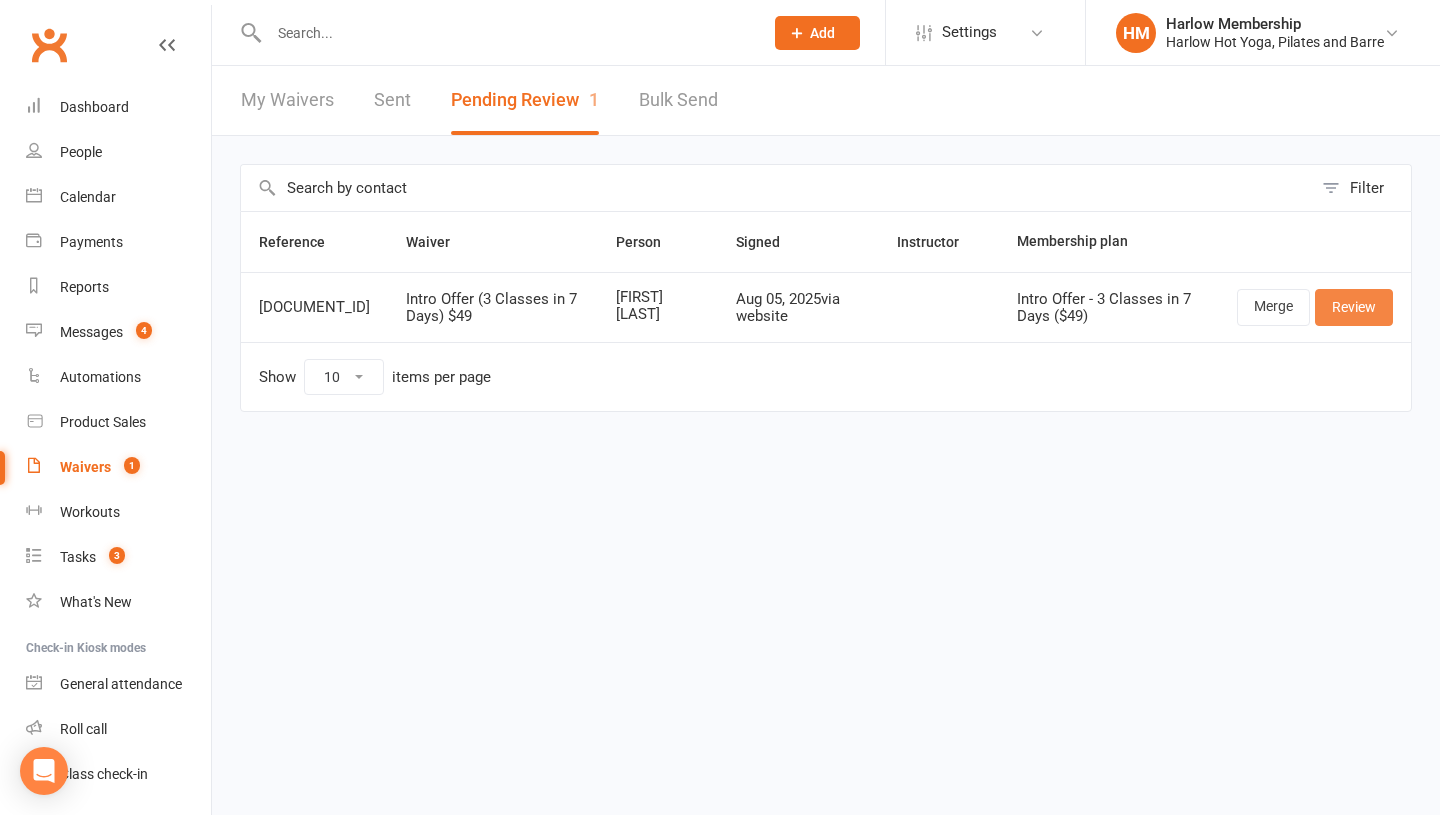 click on "Review" at bounding box center [1354, 307] 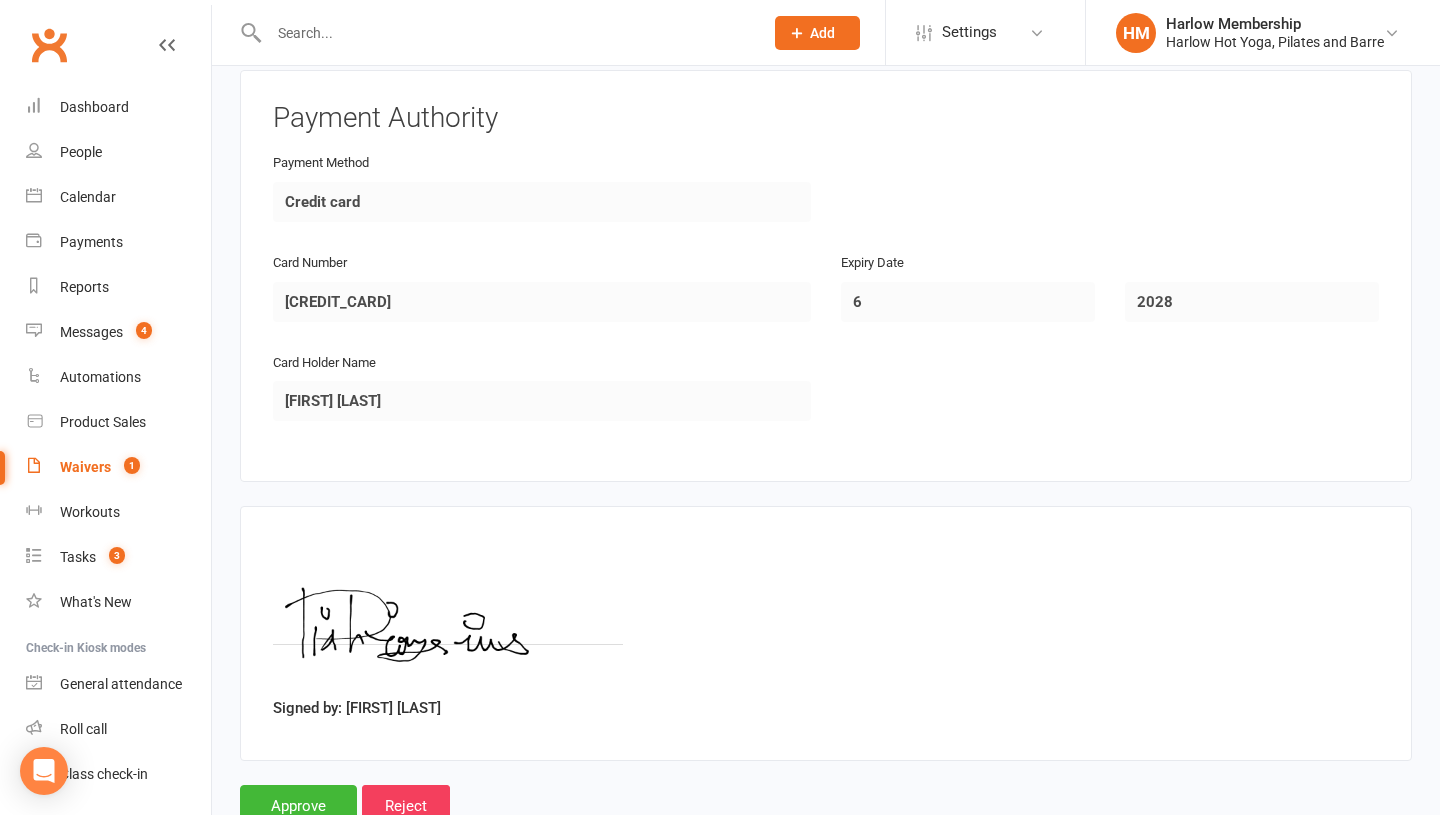 scroll, scrollTop: 2485, scrollLeft: 0, axis: vertical 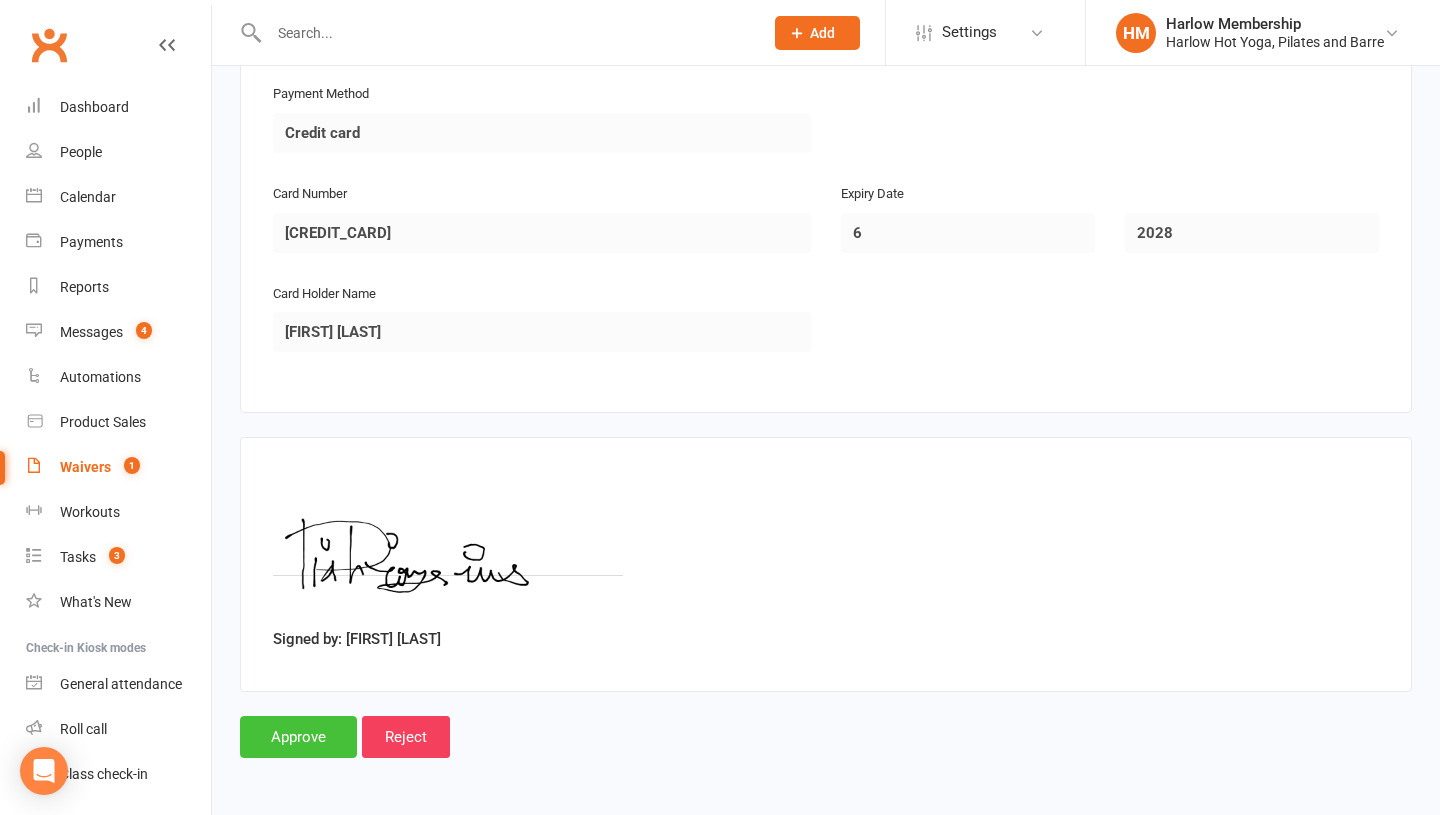 click on "Approve" at bounding box center (298, 737) 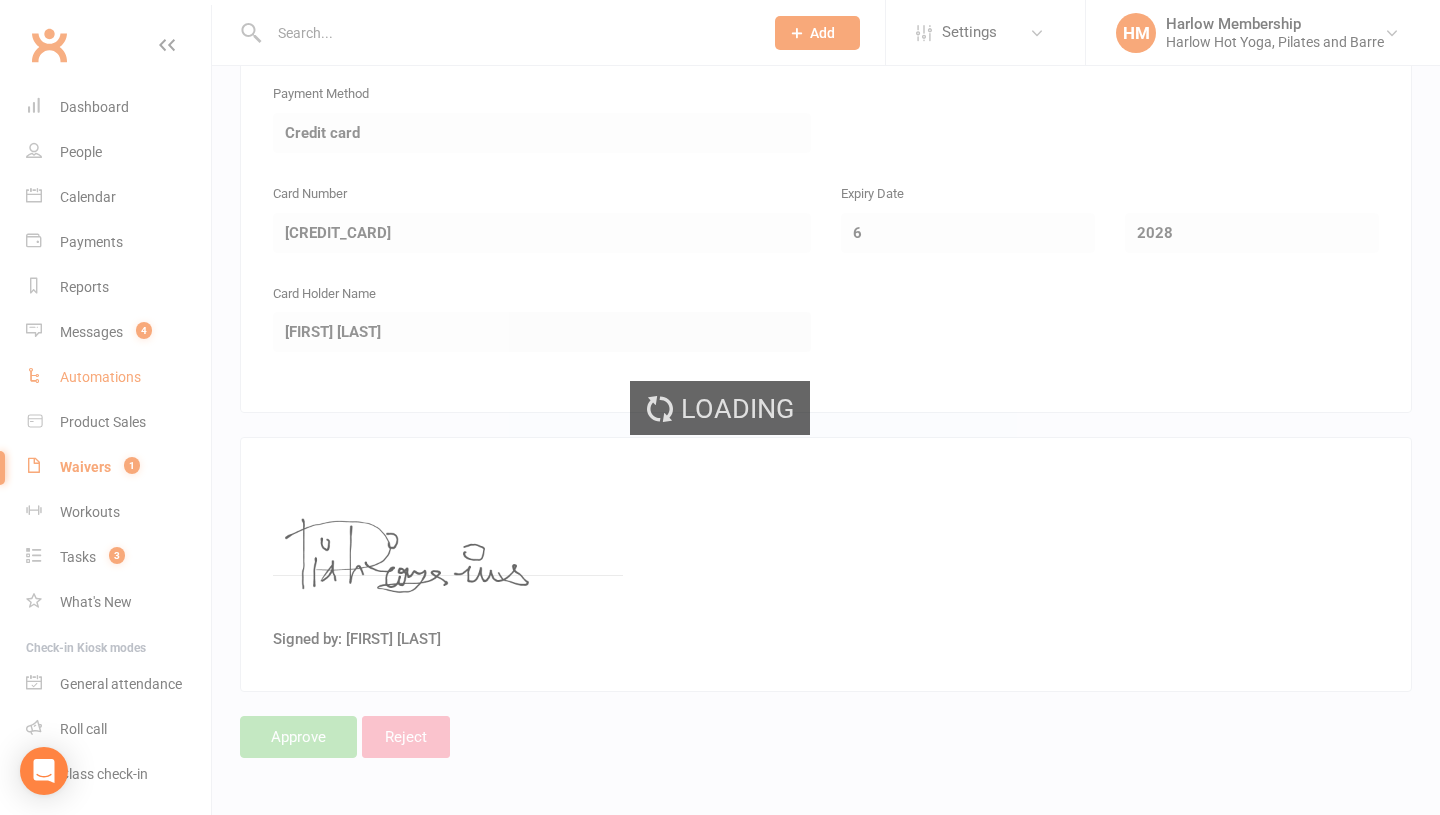 scroll, scrollTop: 0, scrollLeft: 0, axis: both 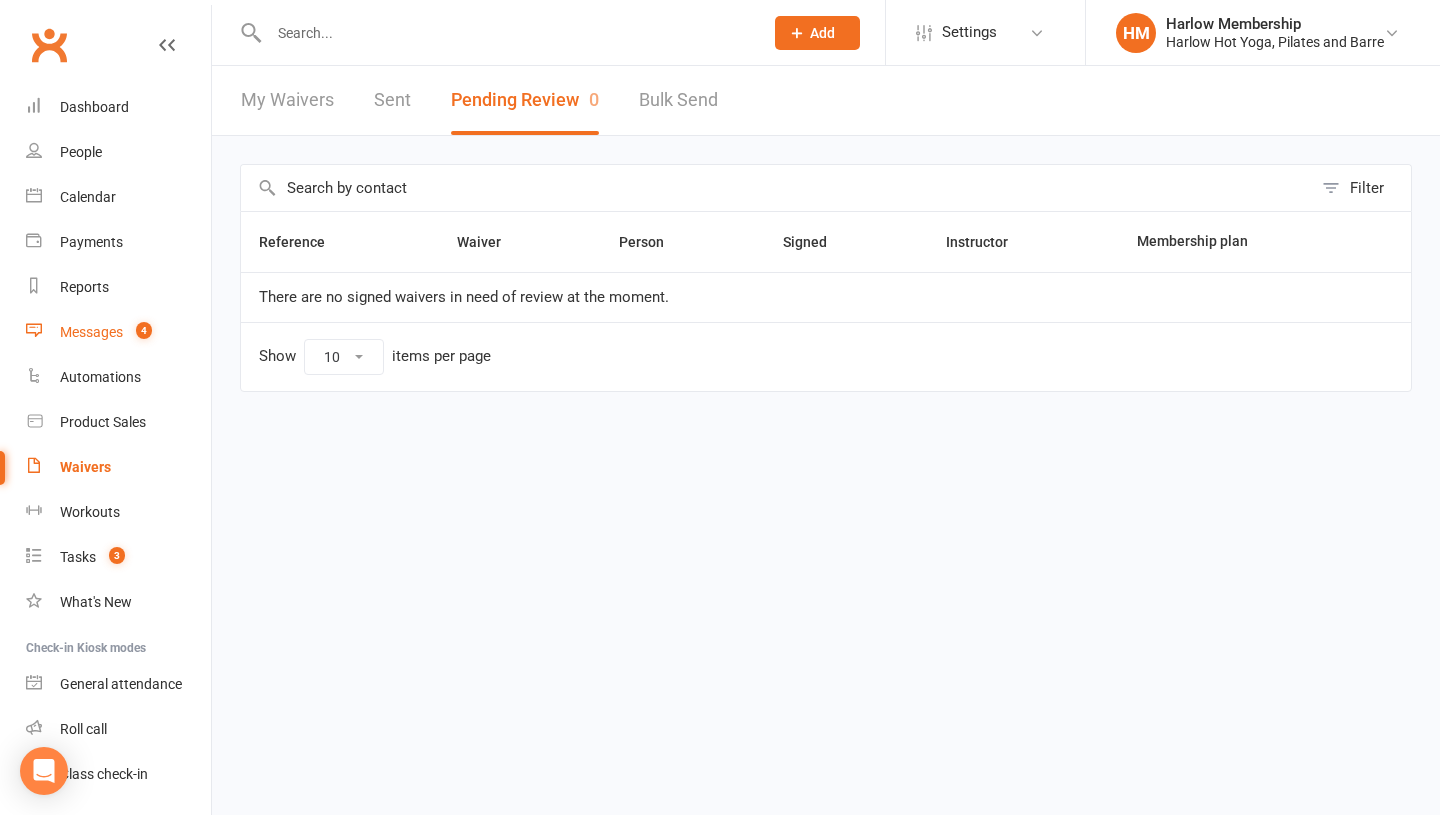 click on "Messages   4" at bounding box center [118, 332] 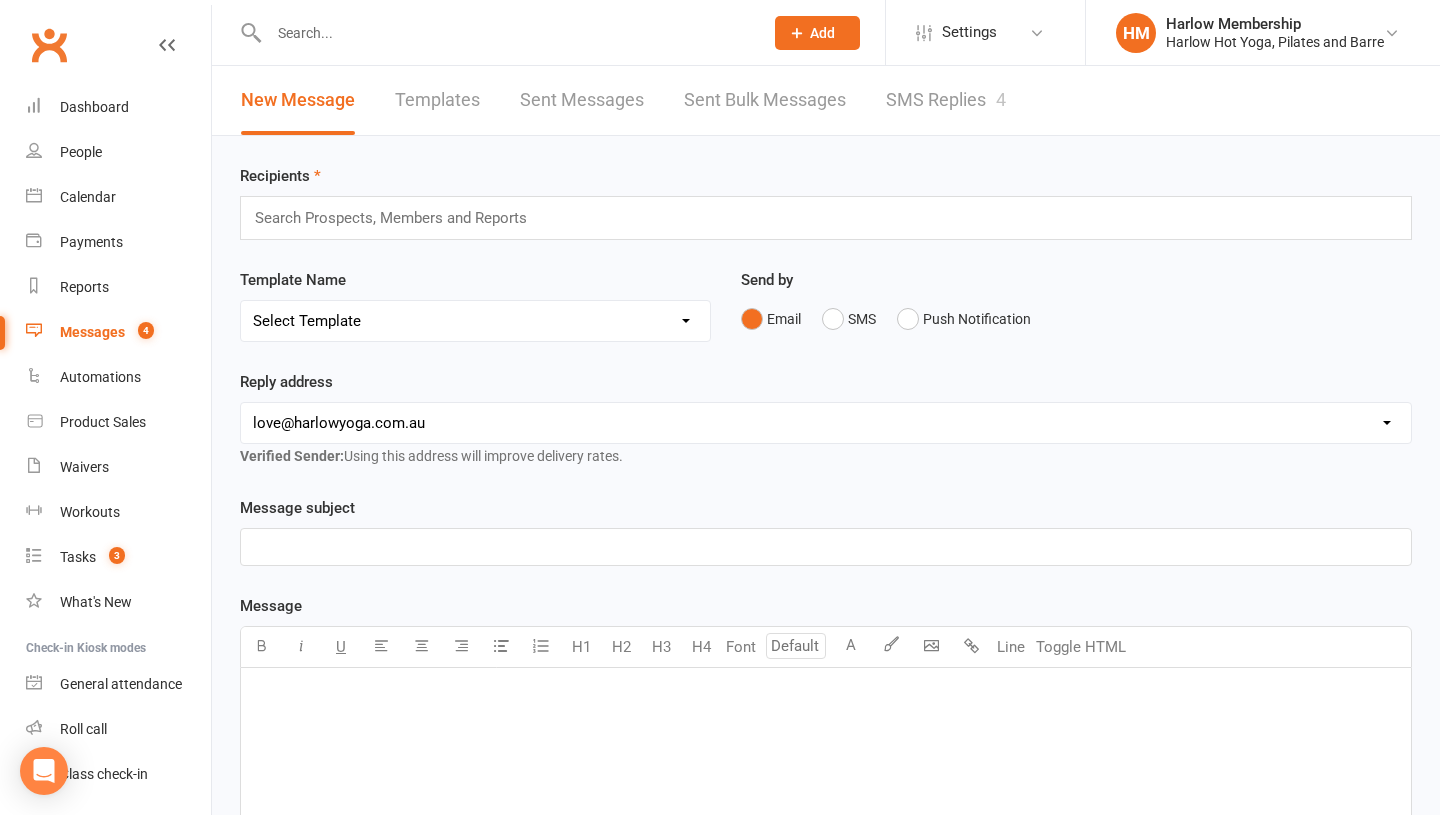 click on "SMS Replies  4" at bounding box center [946, 100] 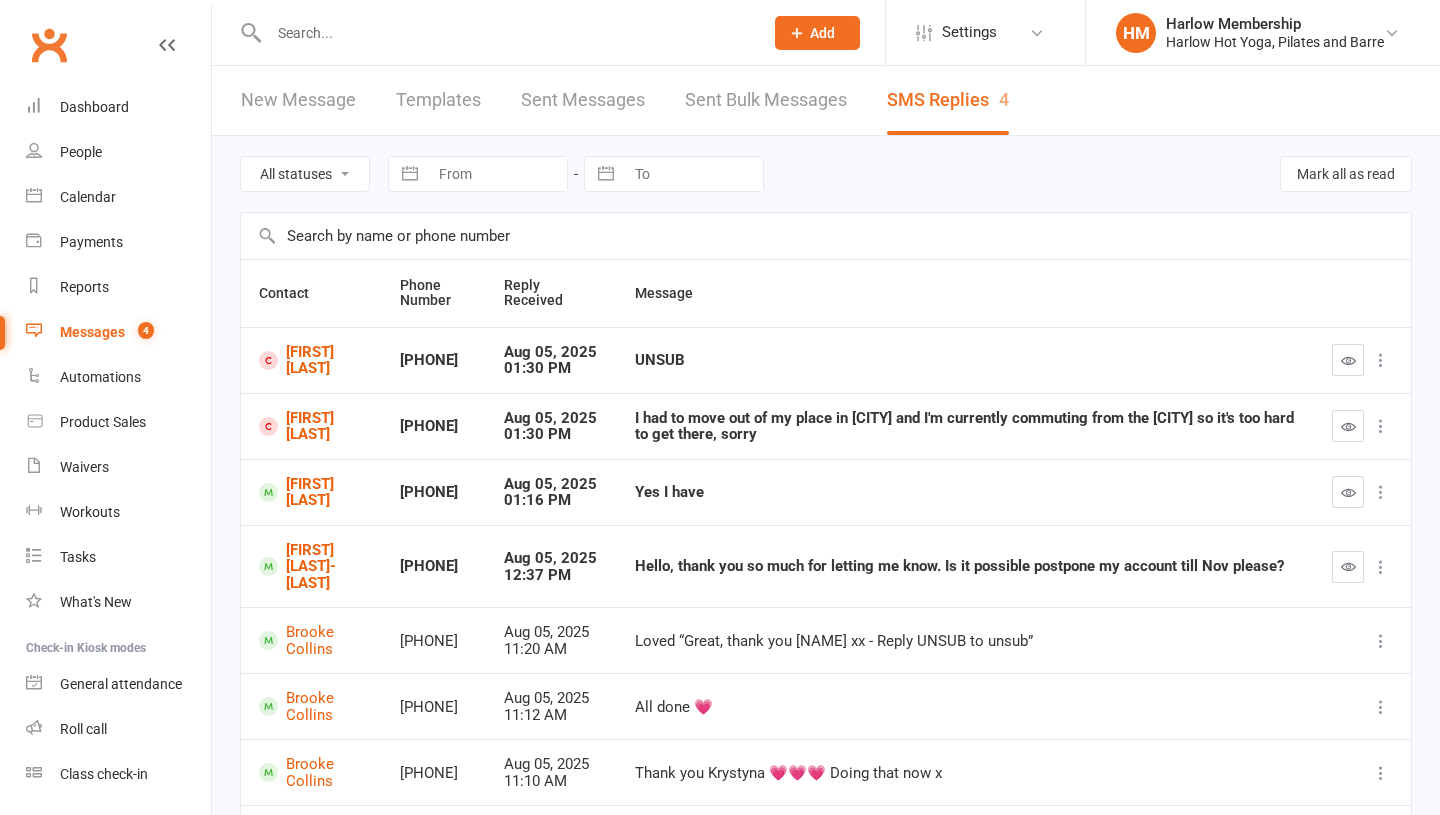 scroll, scrollTop: 0, scrollLeft: 0, axis: both 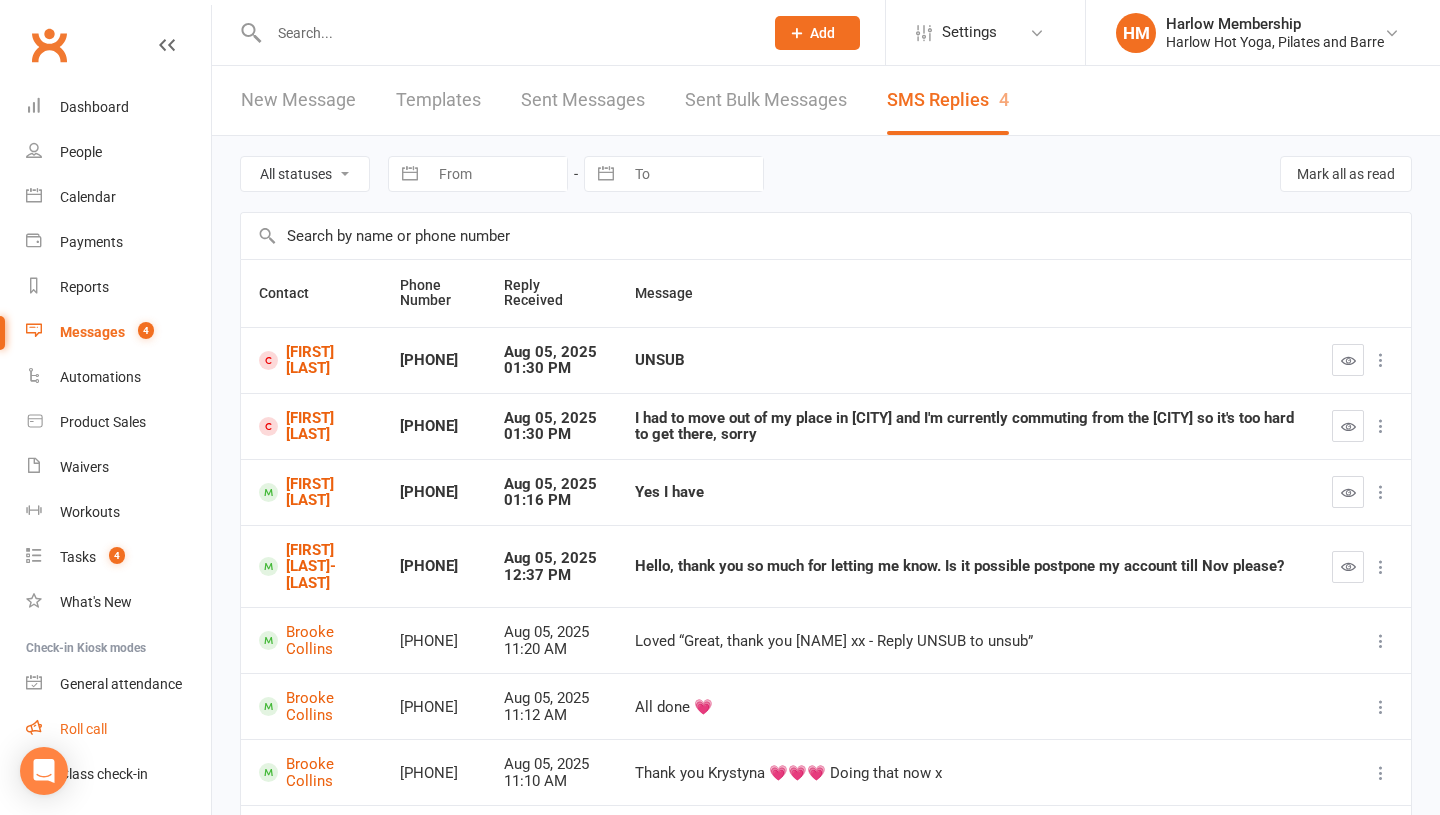 click on "Roll call" at bounding box center [83, 729] 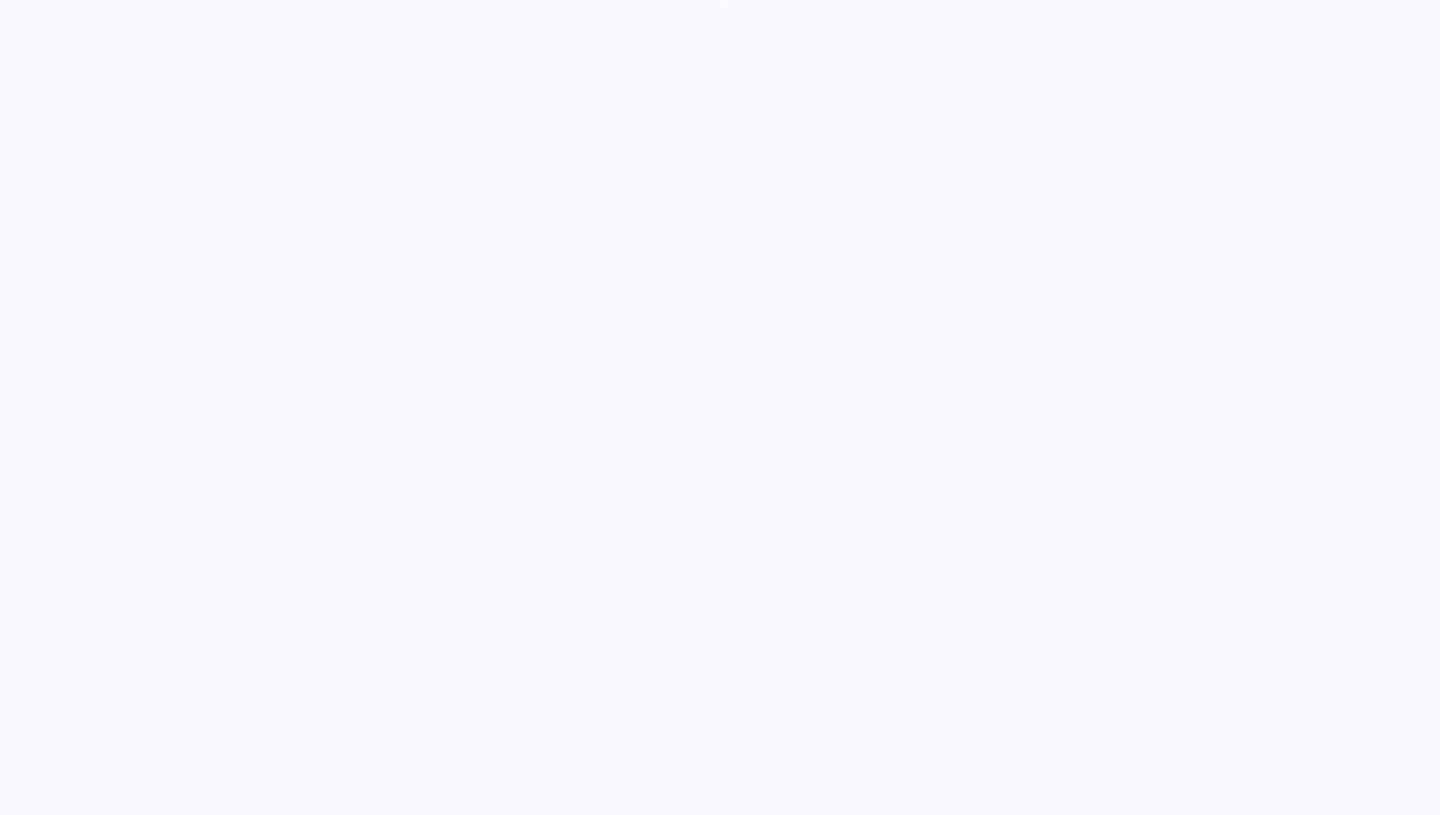 scroll, scrollTop: 0, scrollLeft: 0, axis: both 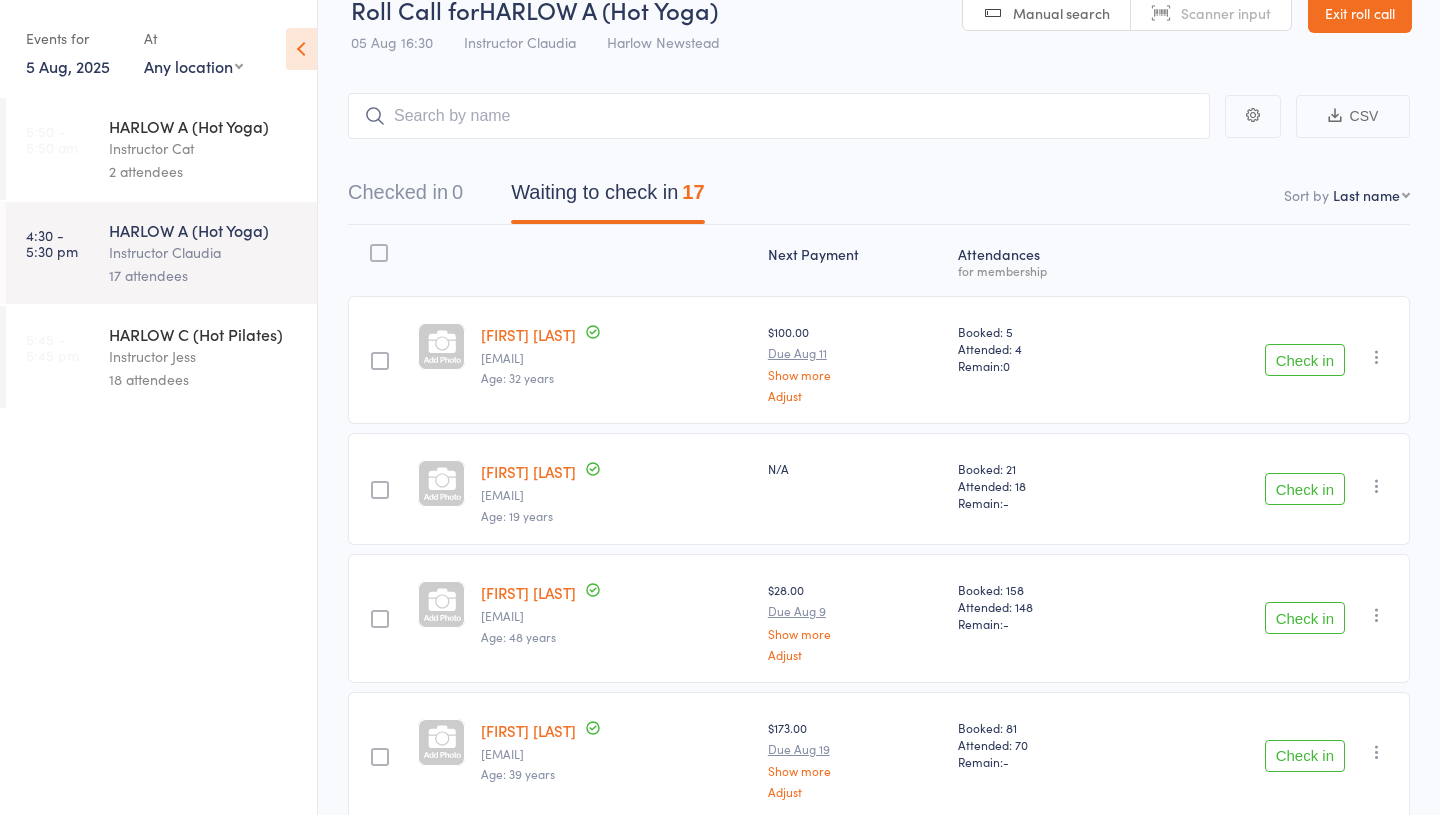 click on "[FIRST] [LAST]" at bounding box center (528, 471) 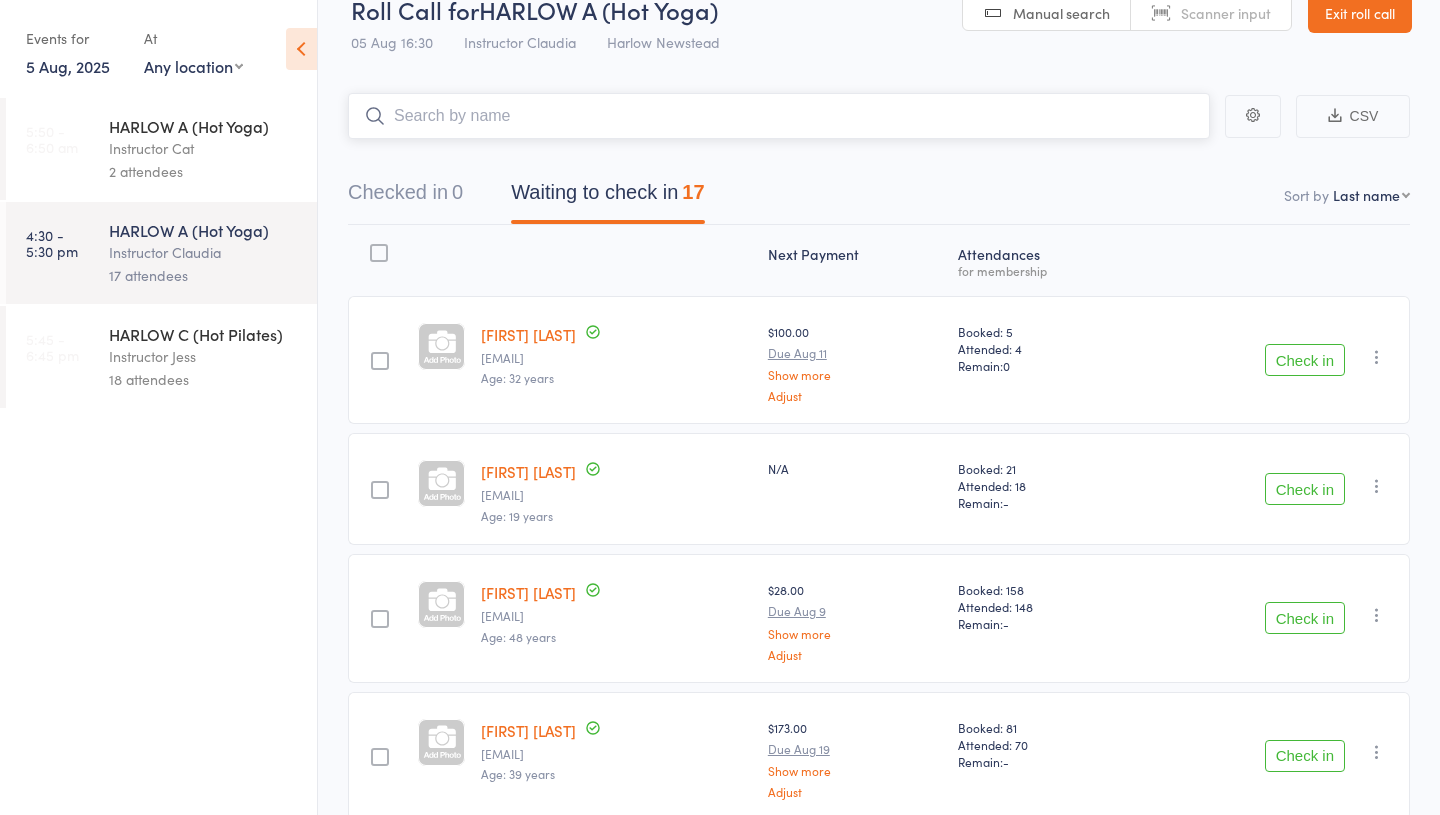 click at bounding box center [779, 116] 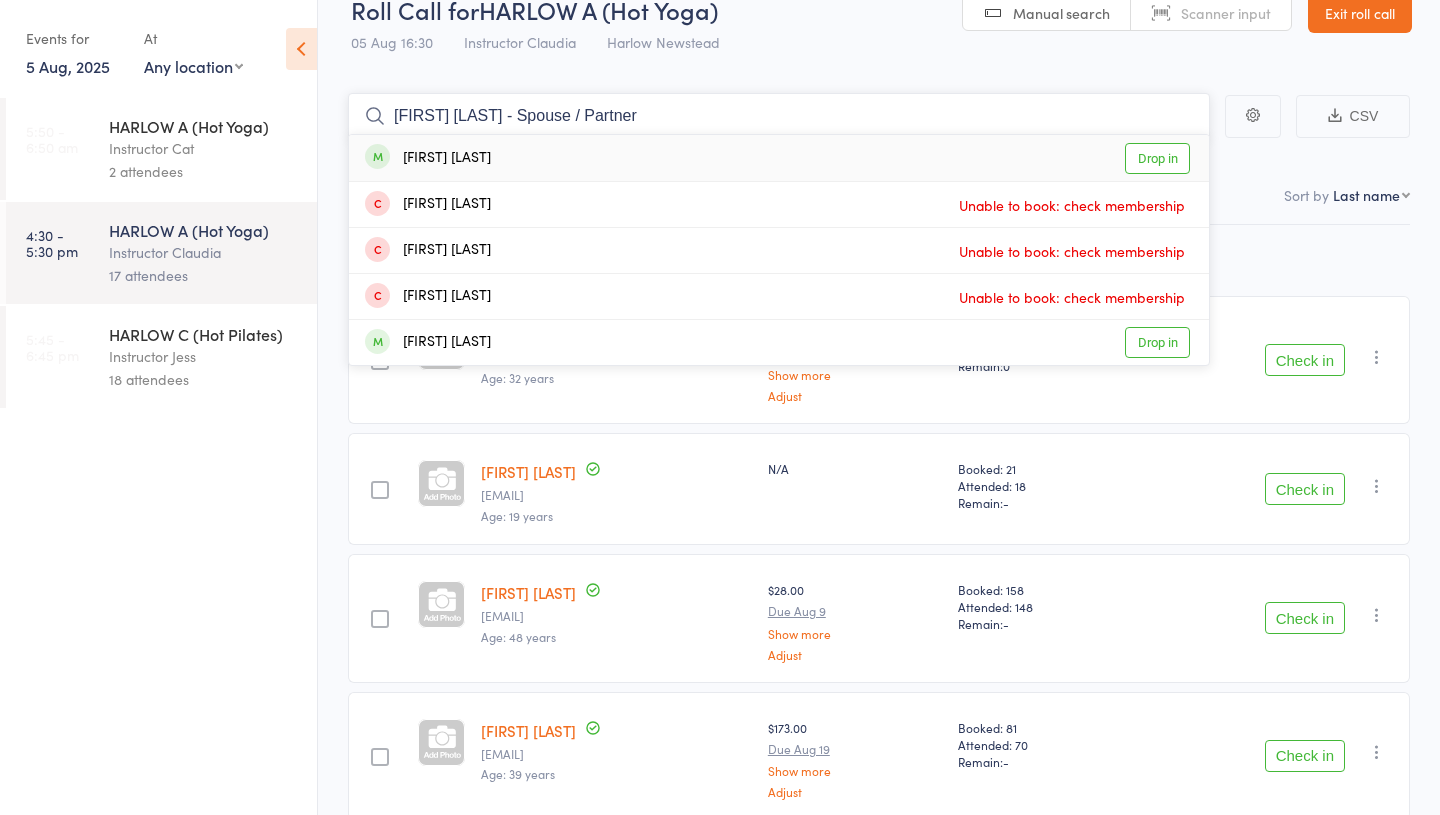 drag, startPoint x: 650, startPoint y: 102, endPoint x: 487, endPoint y: 107, distance: 163.07668 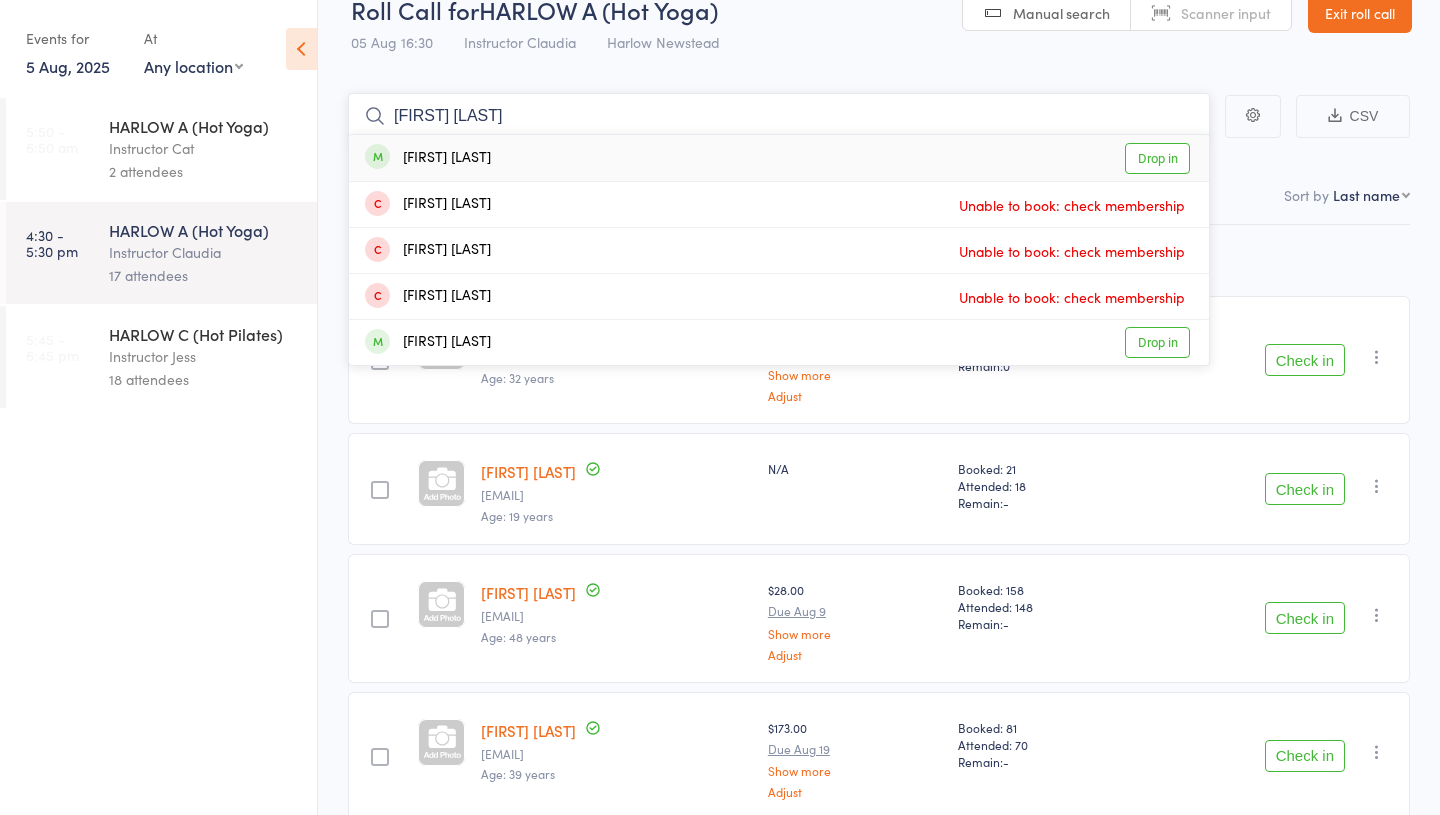 type on "[FIRST] [LAST]" 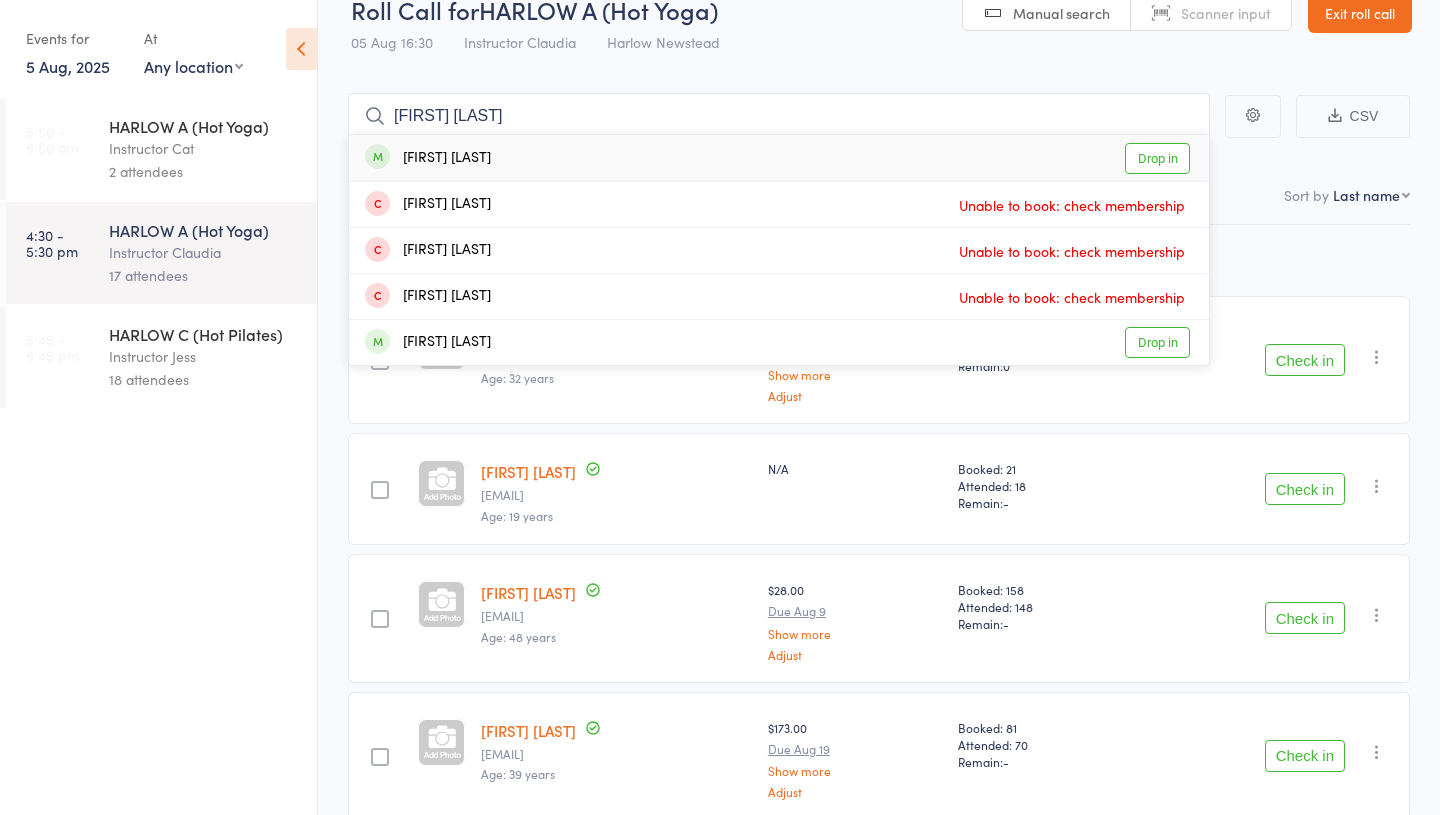 click on "Drop in" at bounding box center (1157, 158) 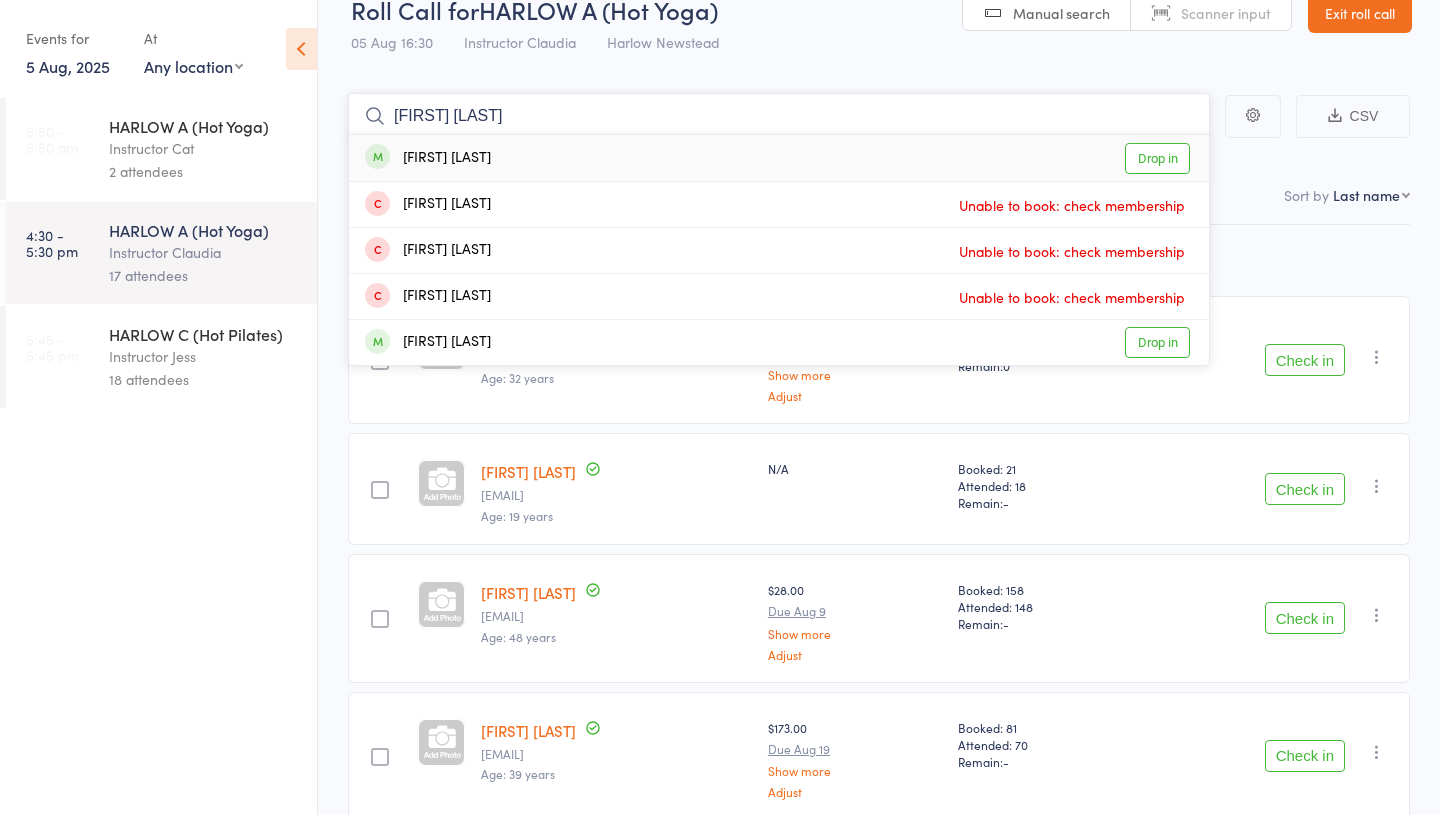 type 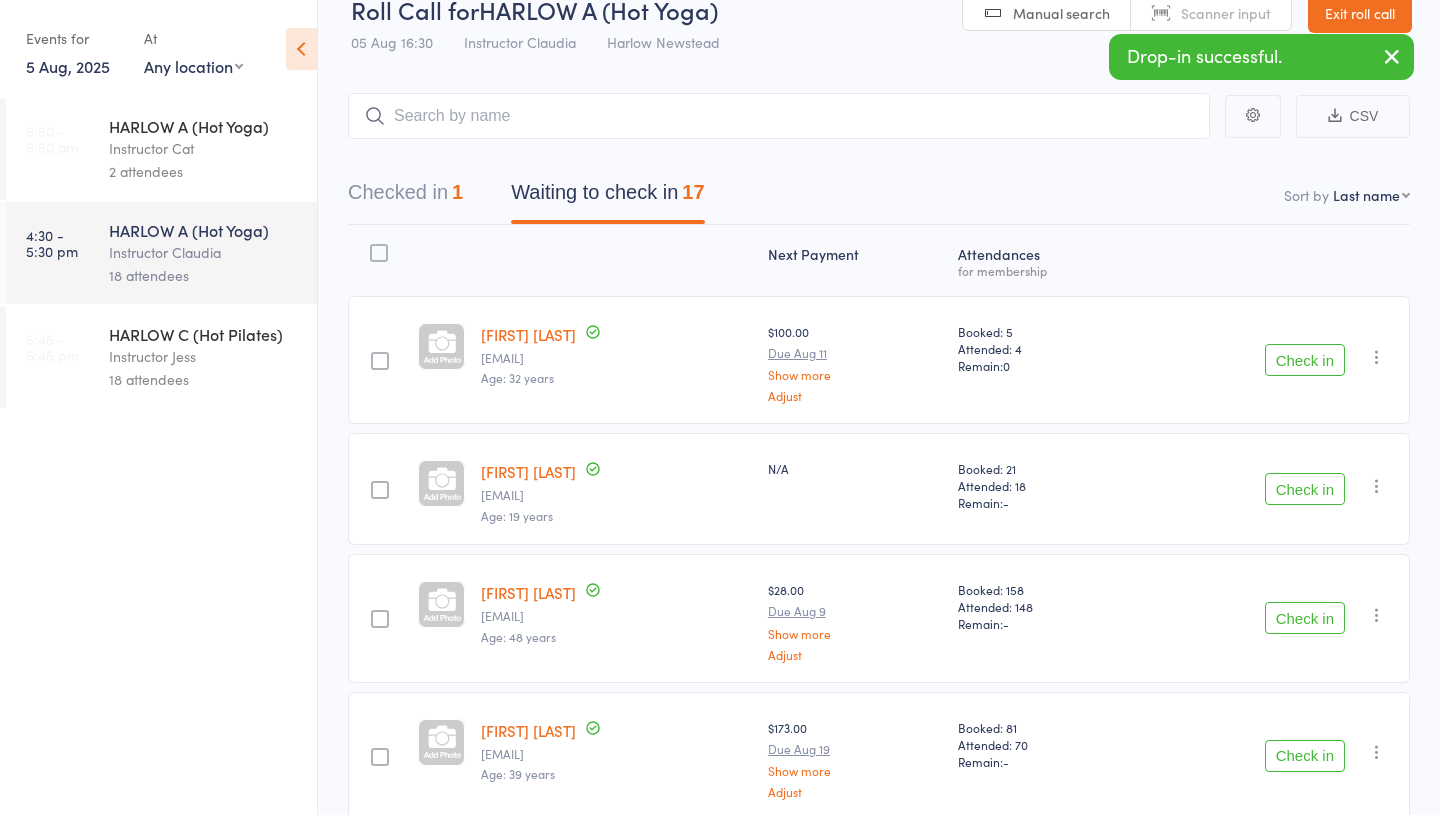 click on "Check in" at bounding box center (1305, 489) 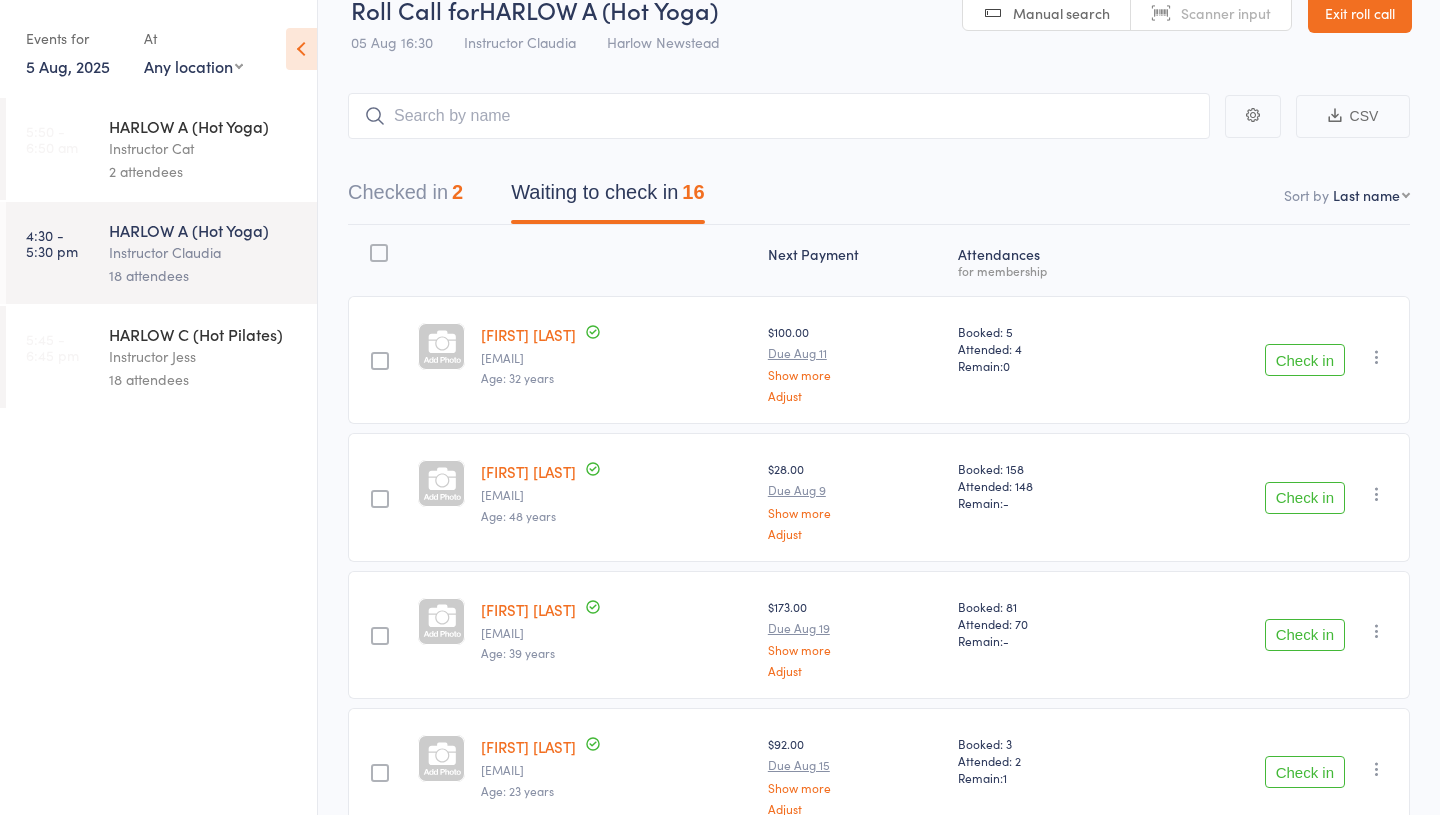 click on "Checked in  2" at bounding box center (405, 197) 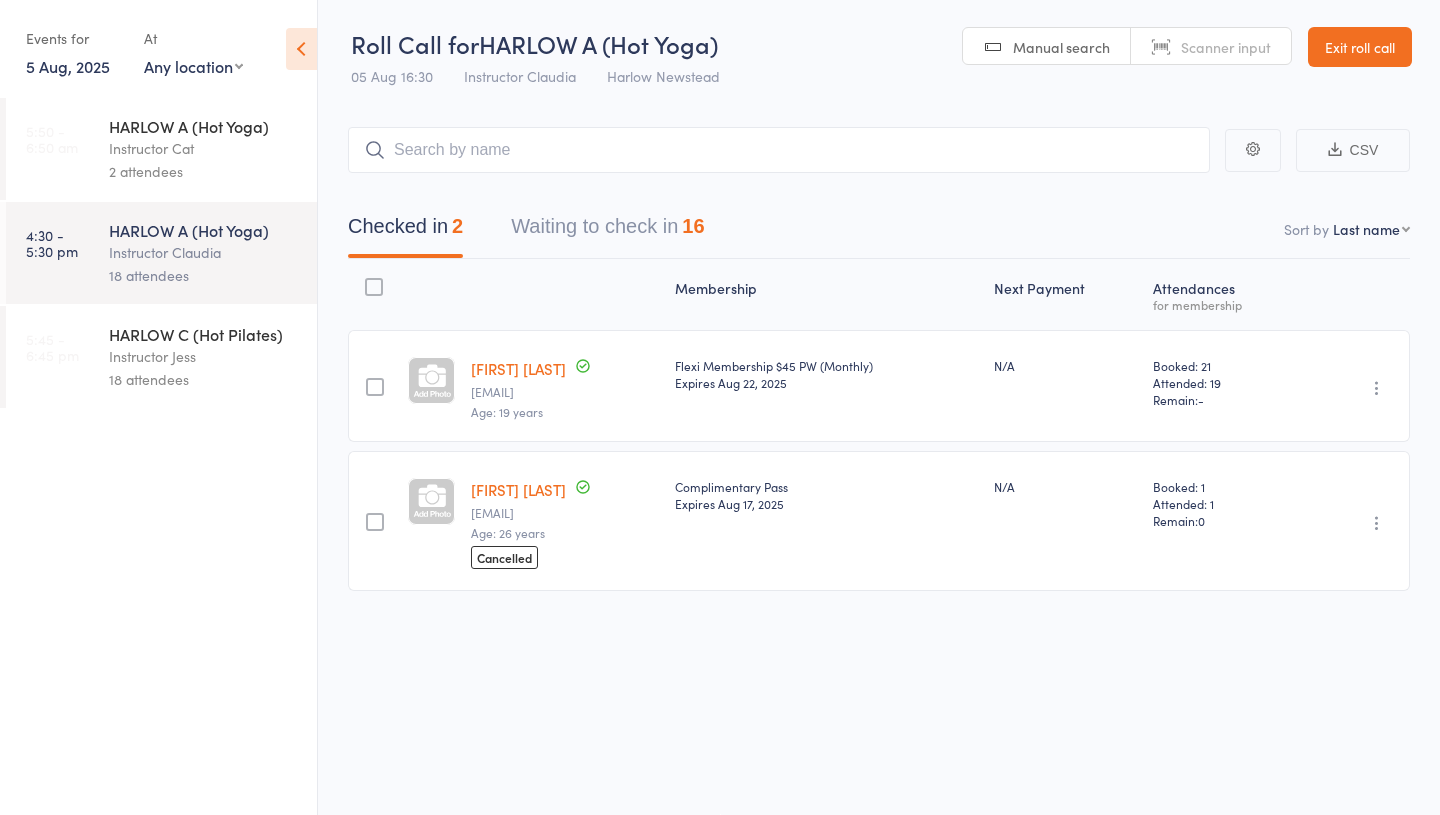 scroll, scrollTop: 1, scrollLeft: 0, axis: vertical 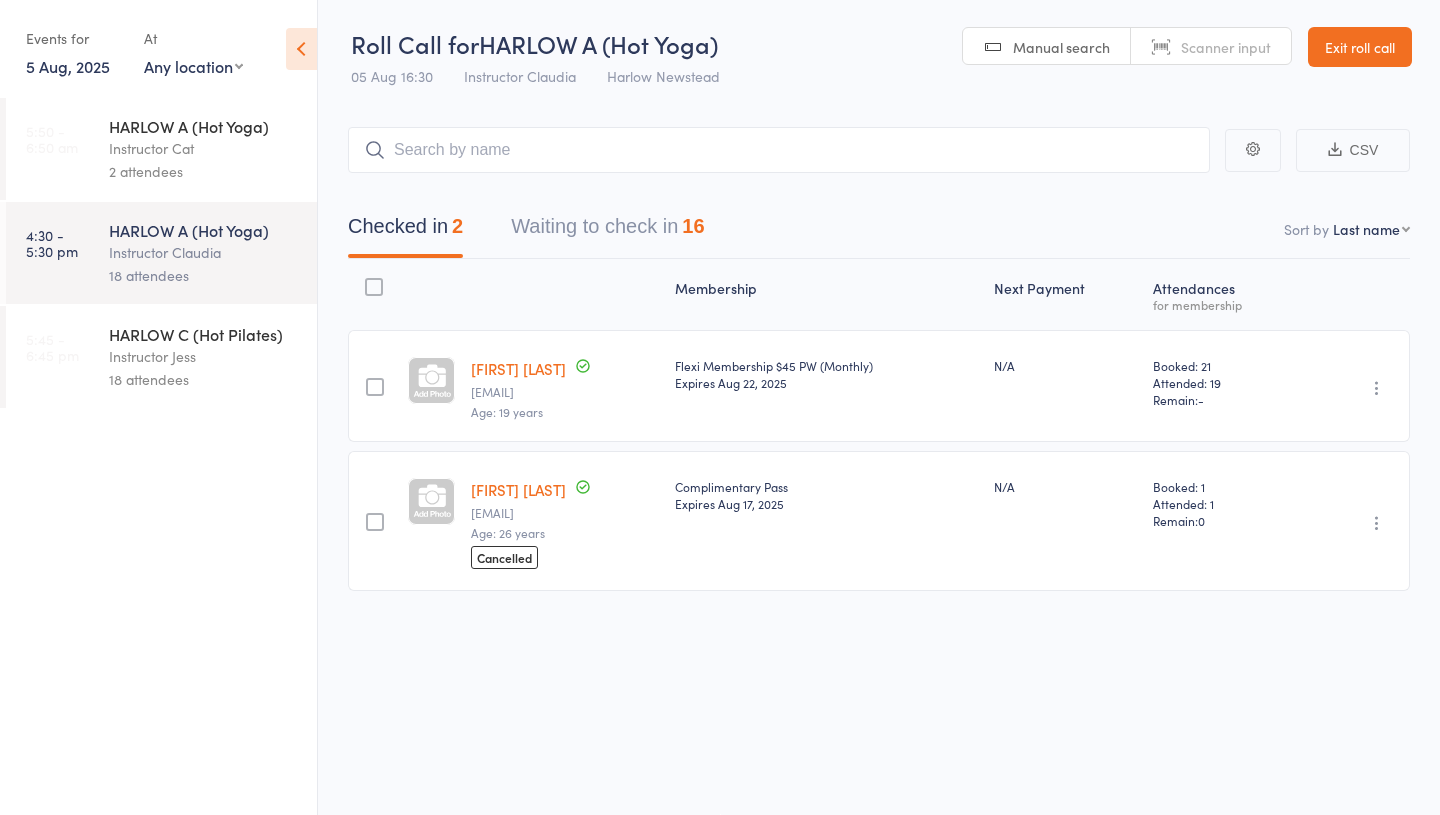 click on "Waiting to check in  16" at bounding box center (607, 231) 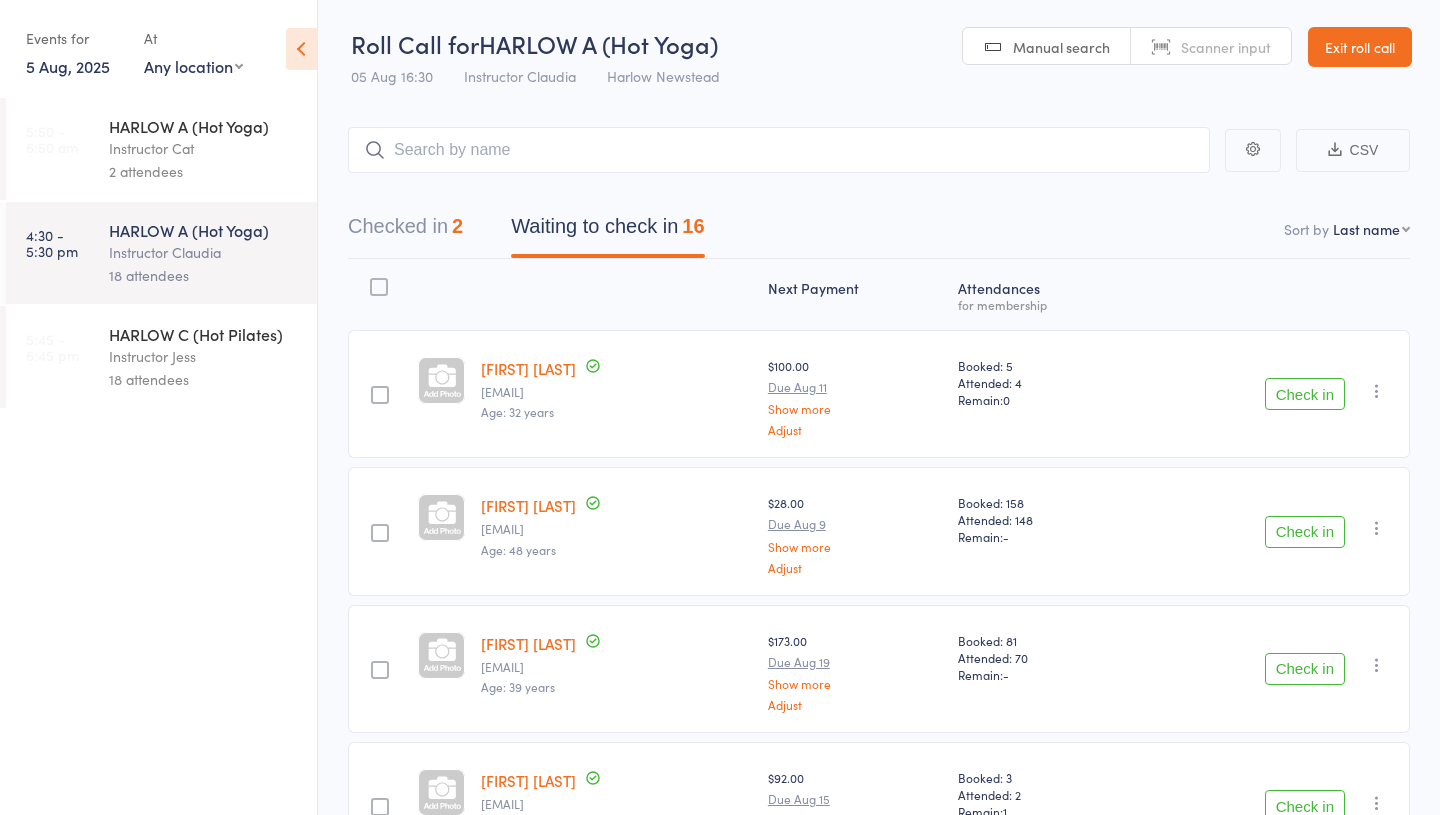 scroll, scrollTop: 35, scrollLeft: 0, axis: vertical 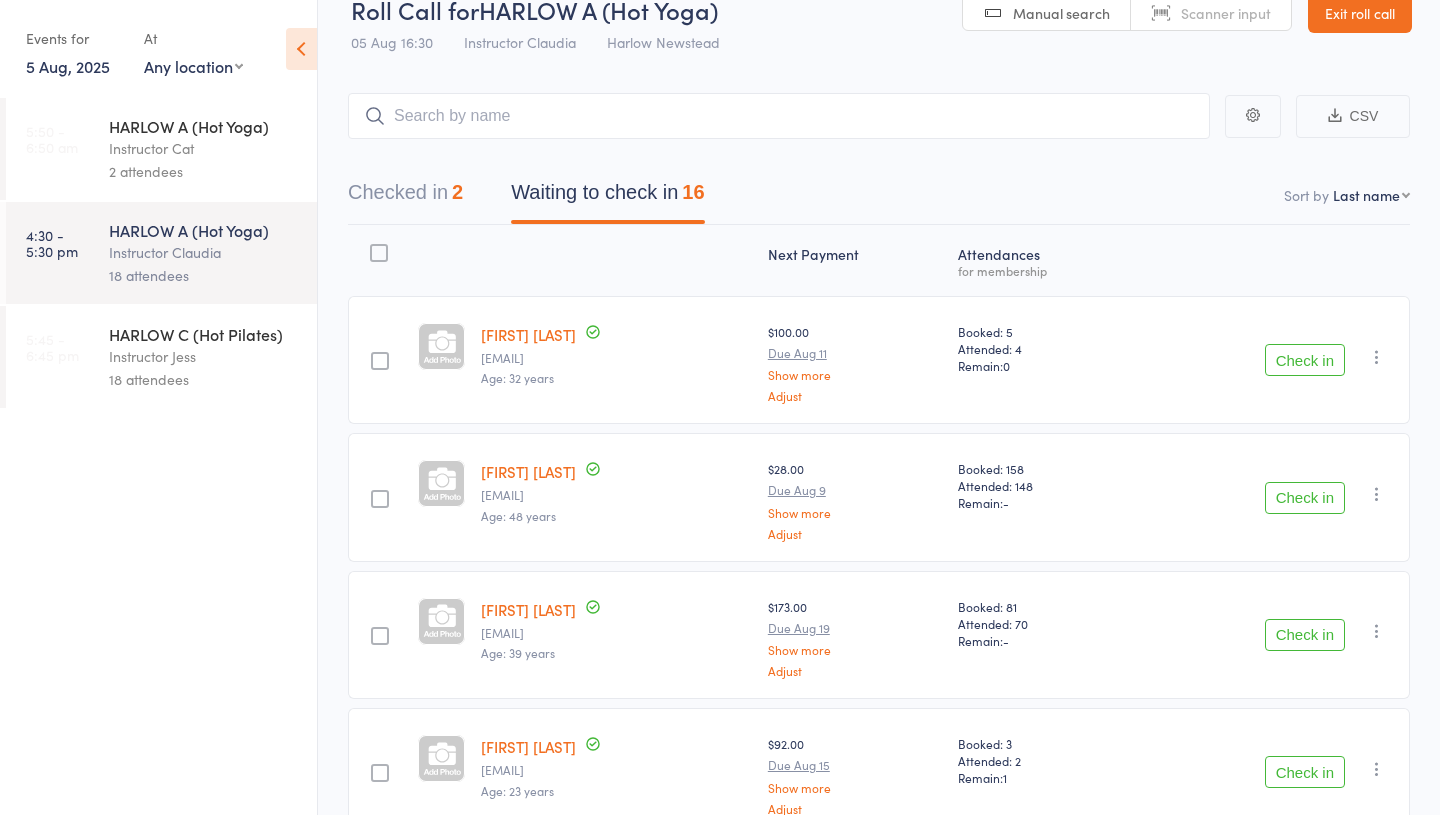 click on "18 attendees" at bounding box center (204, 379) 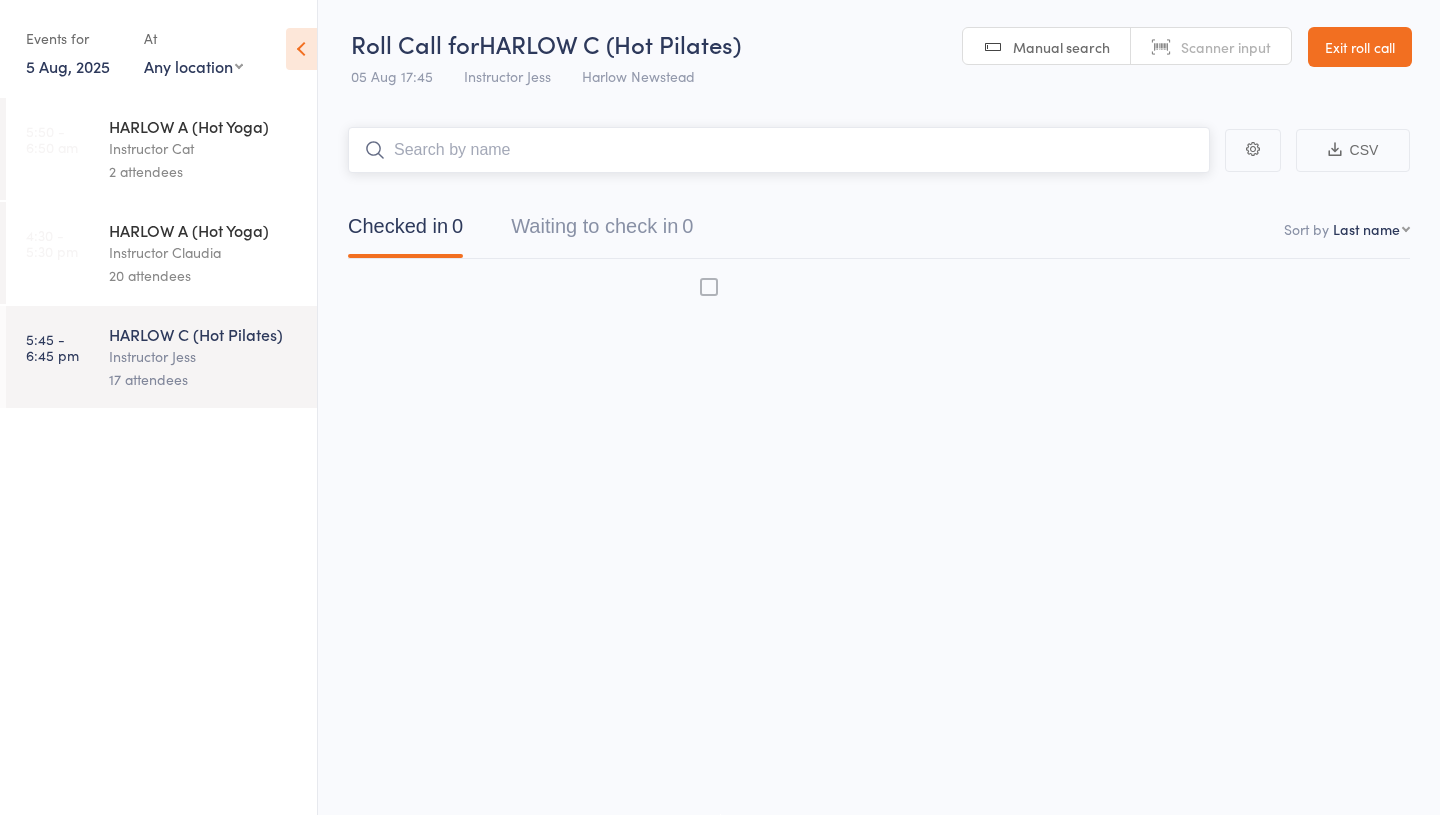scroll, scrollTop: 1, scrollLeft: 0, axis: vertical 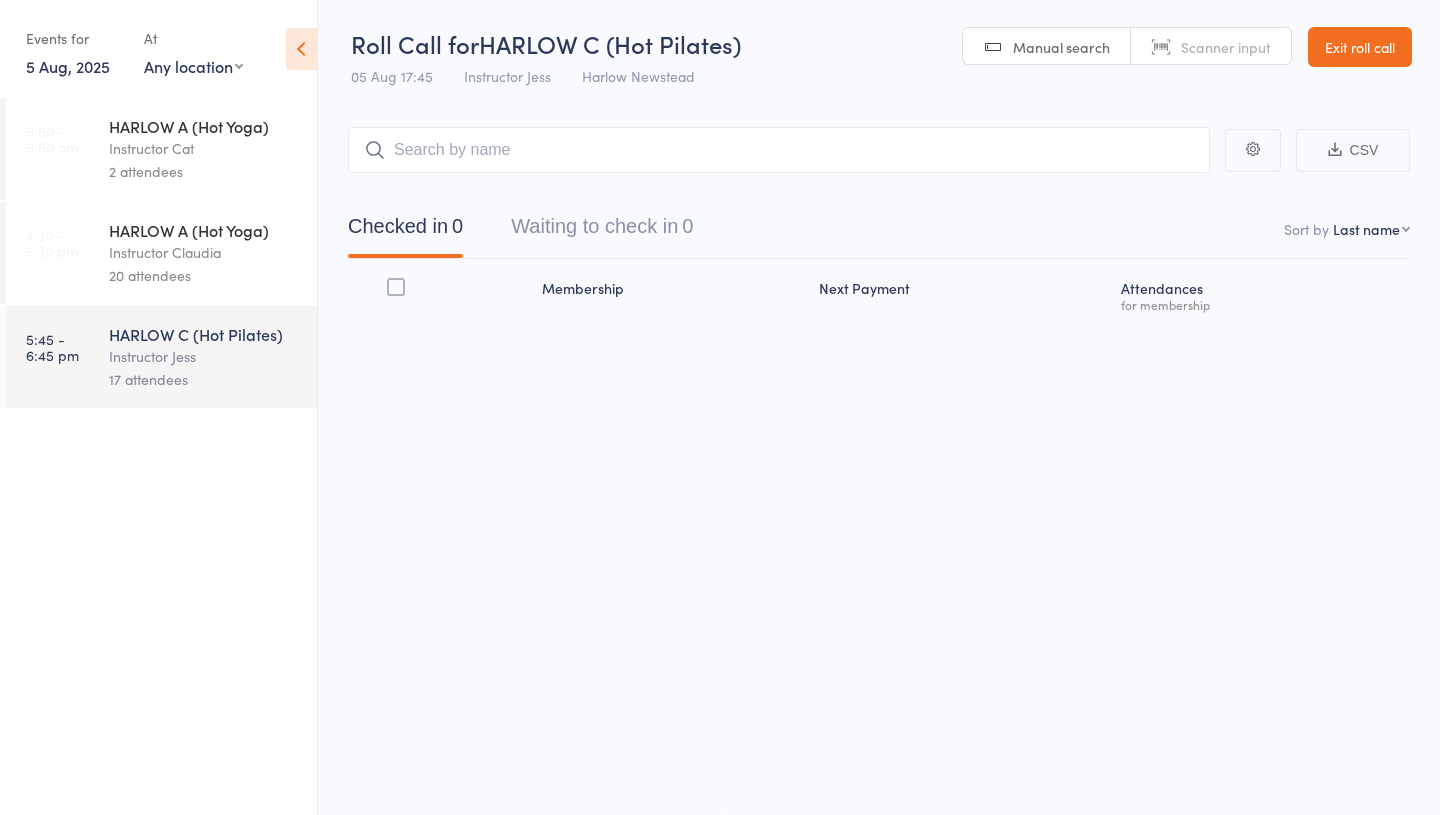 click on "HARLOW A (Hot Yoga)" at bounding box center (204, 230) 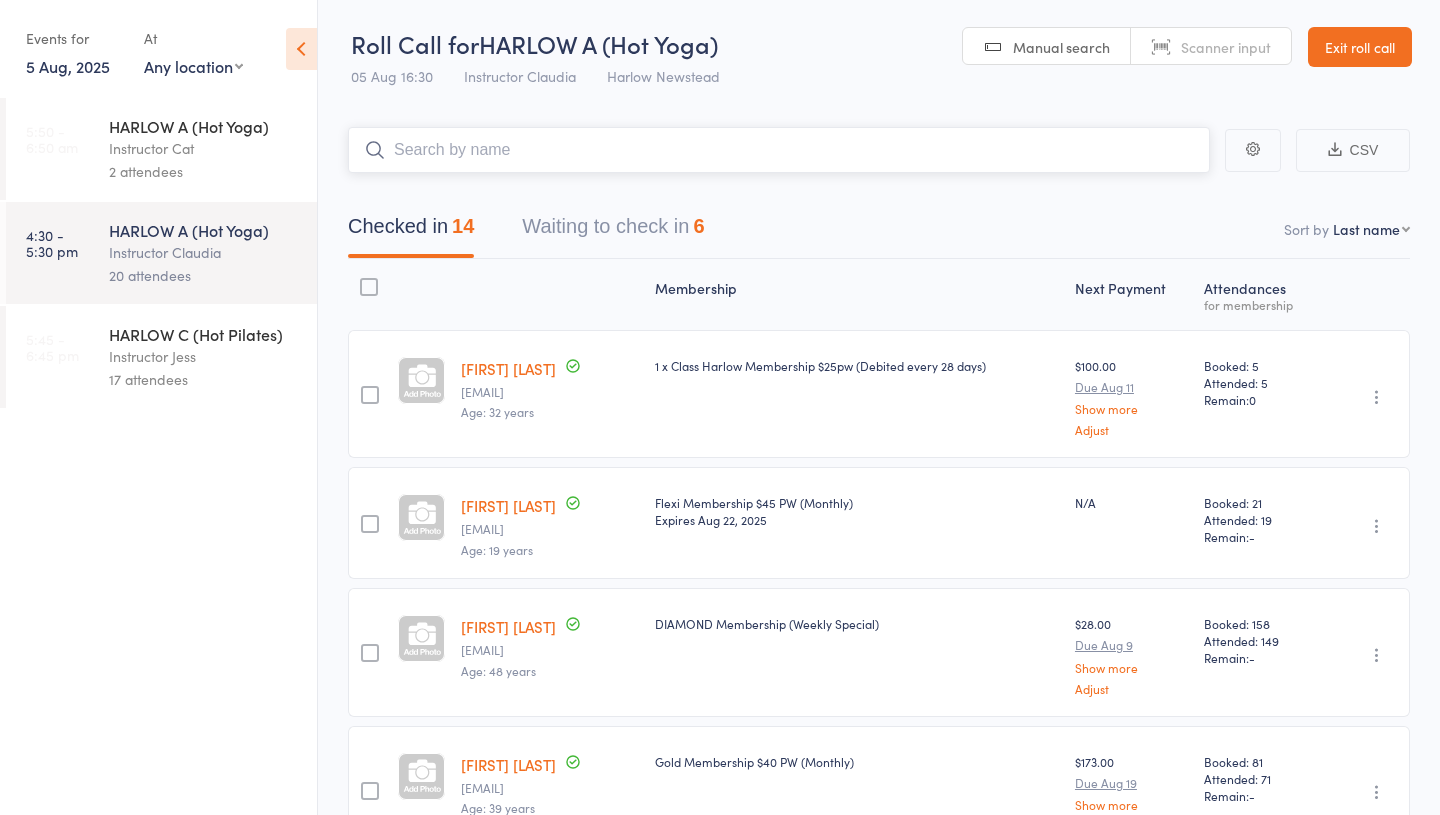click on "Waiting to check in  6" at bounding box center [613, 231] 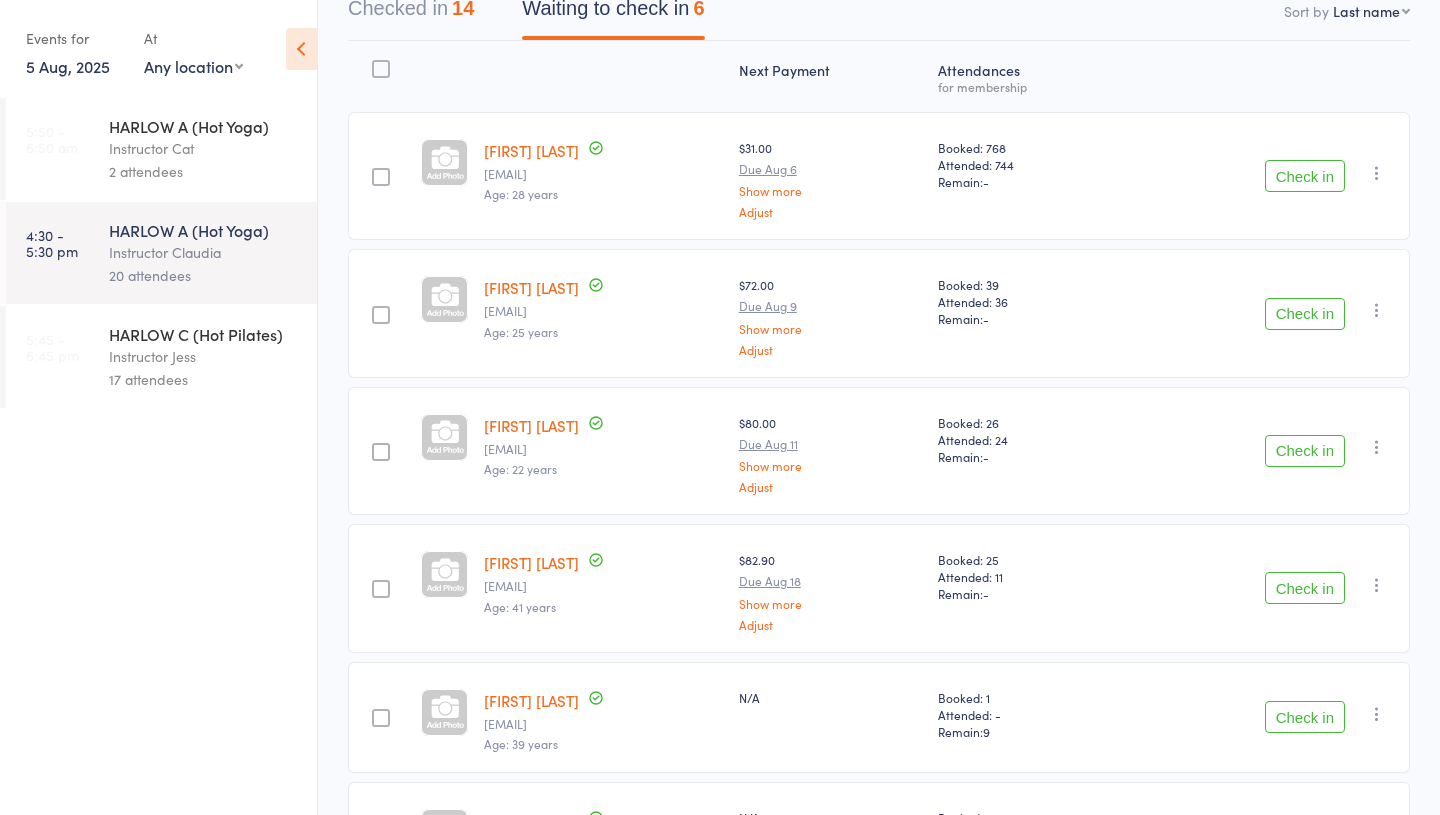scroll, scrollTop: 387, scrollLeft: 0, axis: vertical 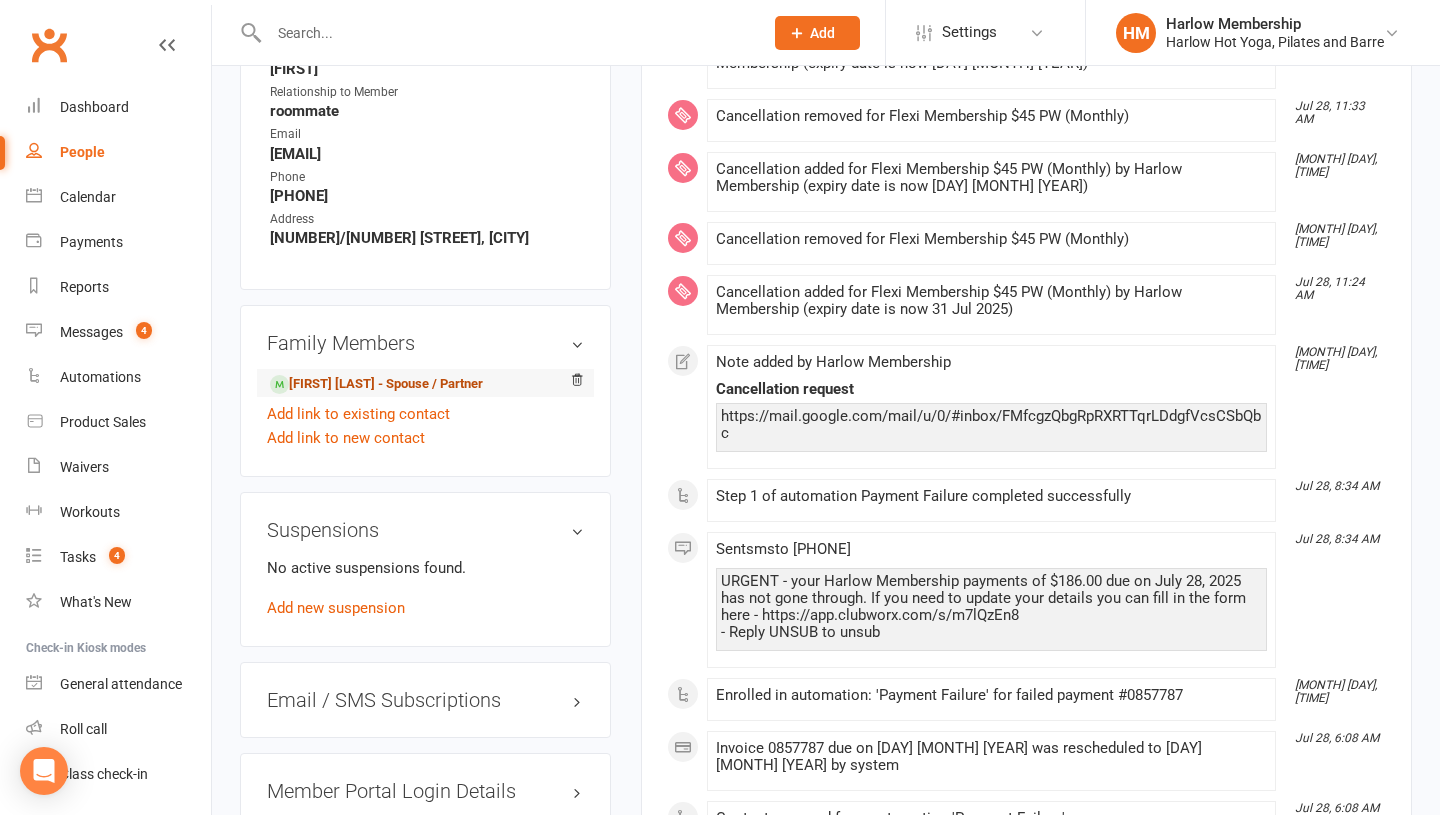 drag, startPoint x: 516, startPoint y: 379, endPoint x: 278, endPoint y: 384, distance: 238.05252 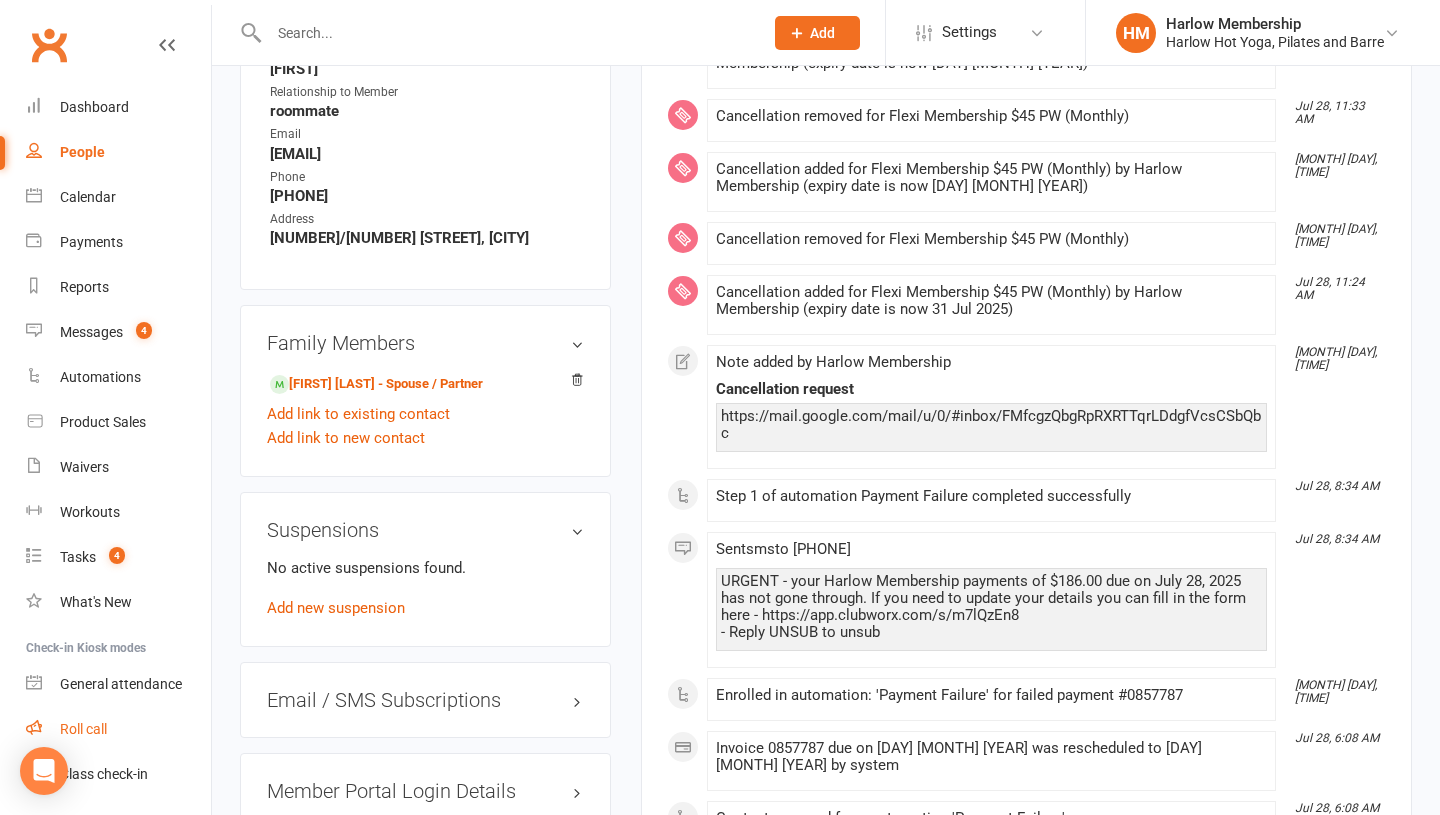 click on "Roll call" at bounding box center [83, 729] 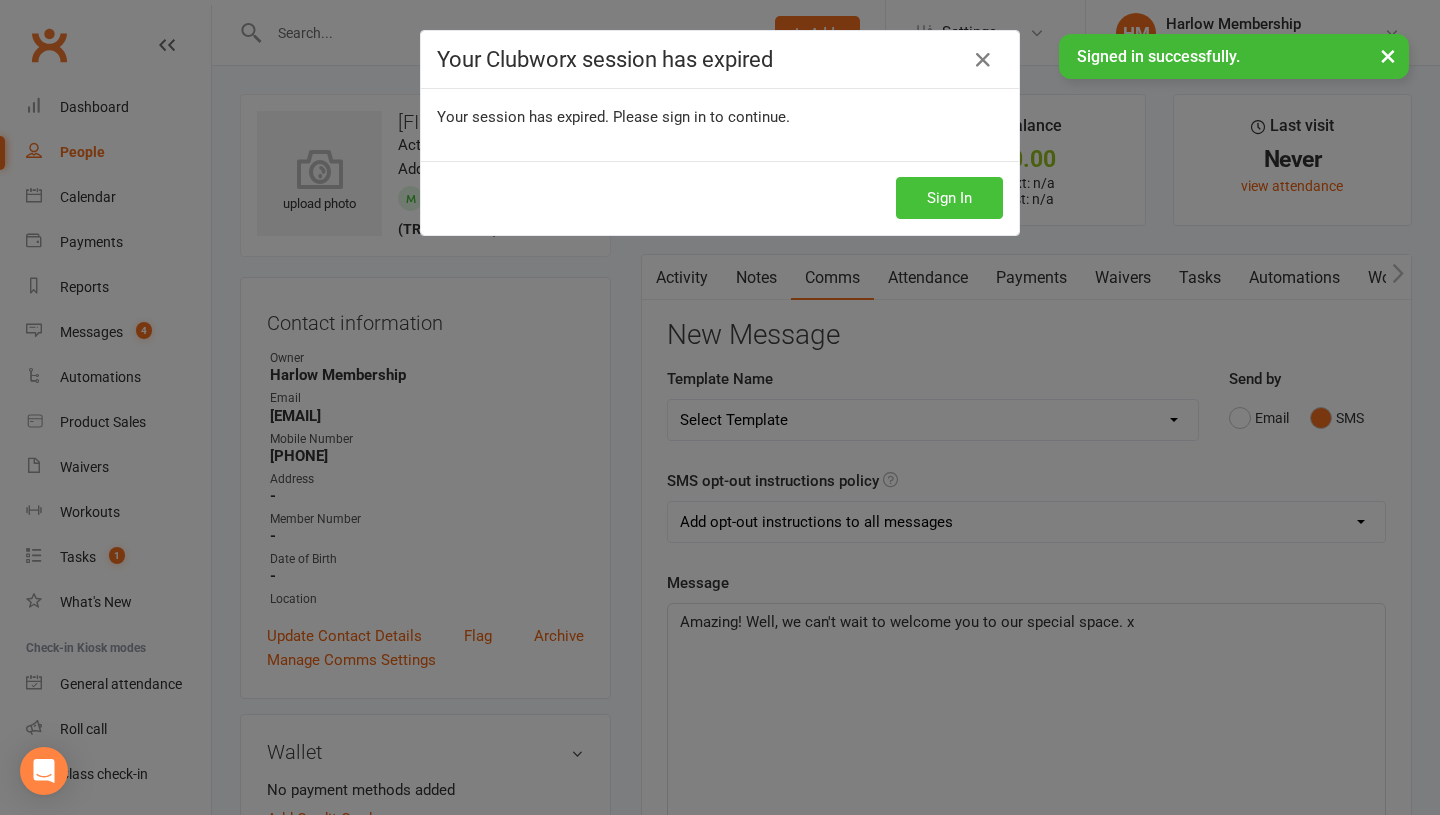 scroll, scrollTop: 318, scrollLeft: 0, axis: vertical 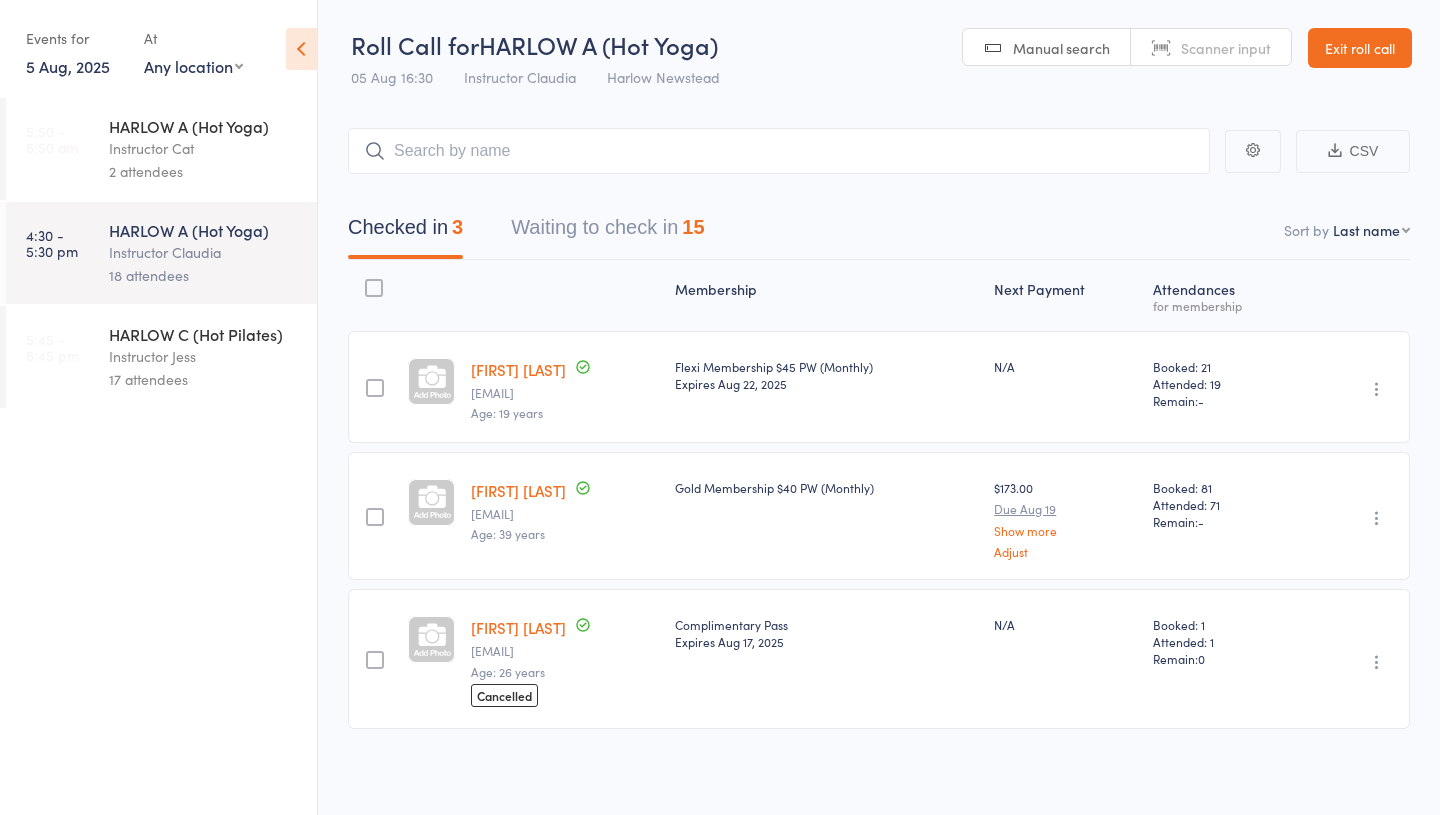 click on "5 Aug, 2025" at bounding box center [68, 66] 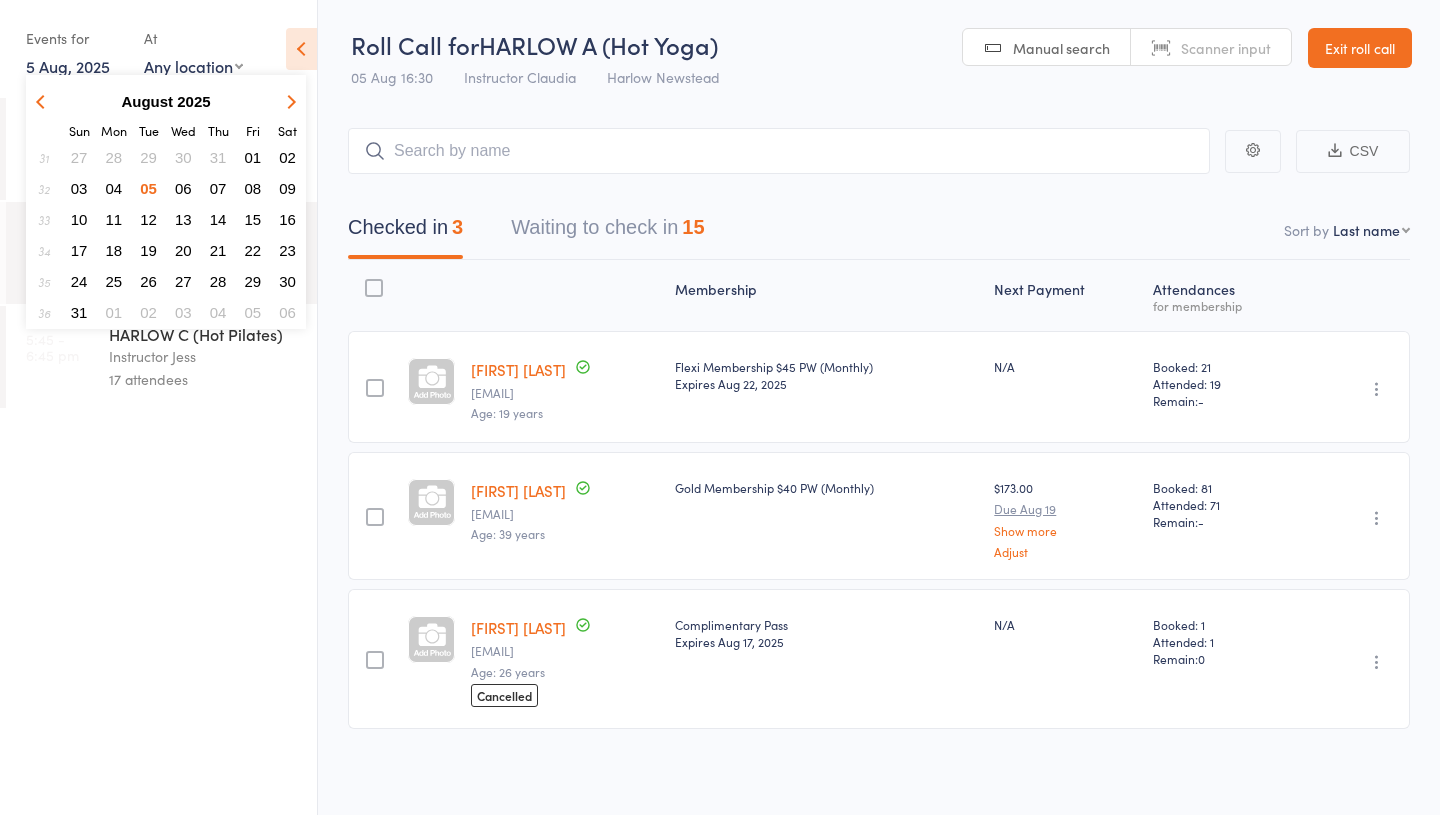 click at bounding box center [43, 101] 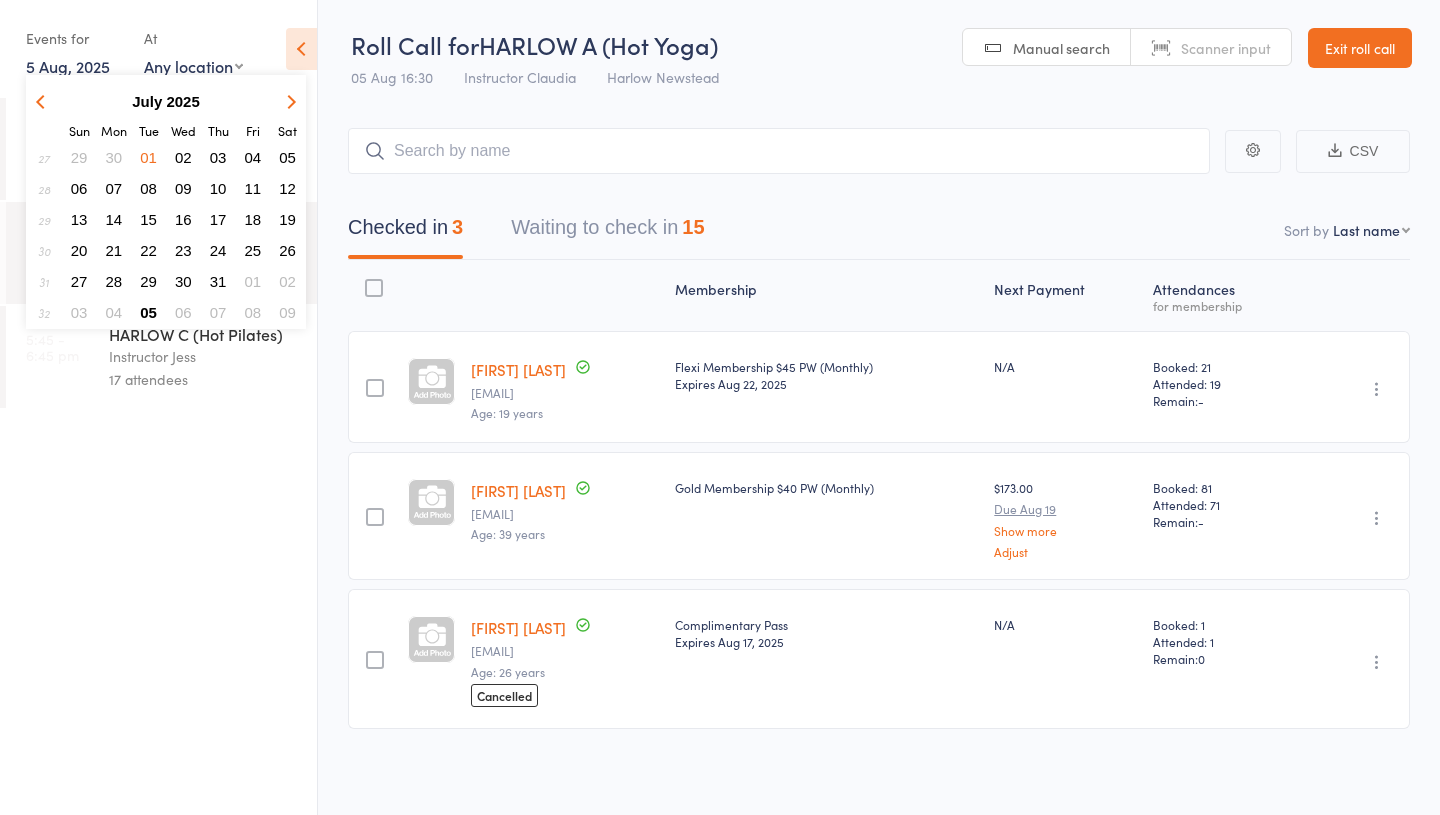 click on "04" at bounding box center [253, 157] 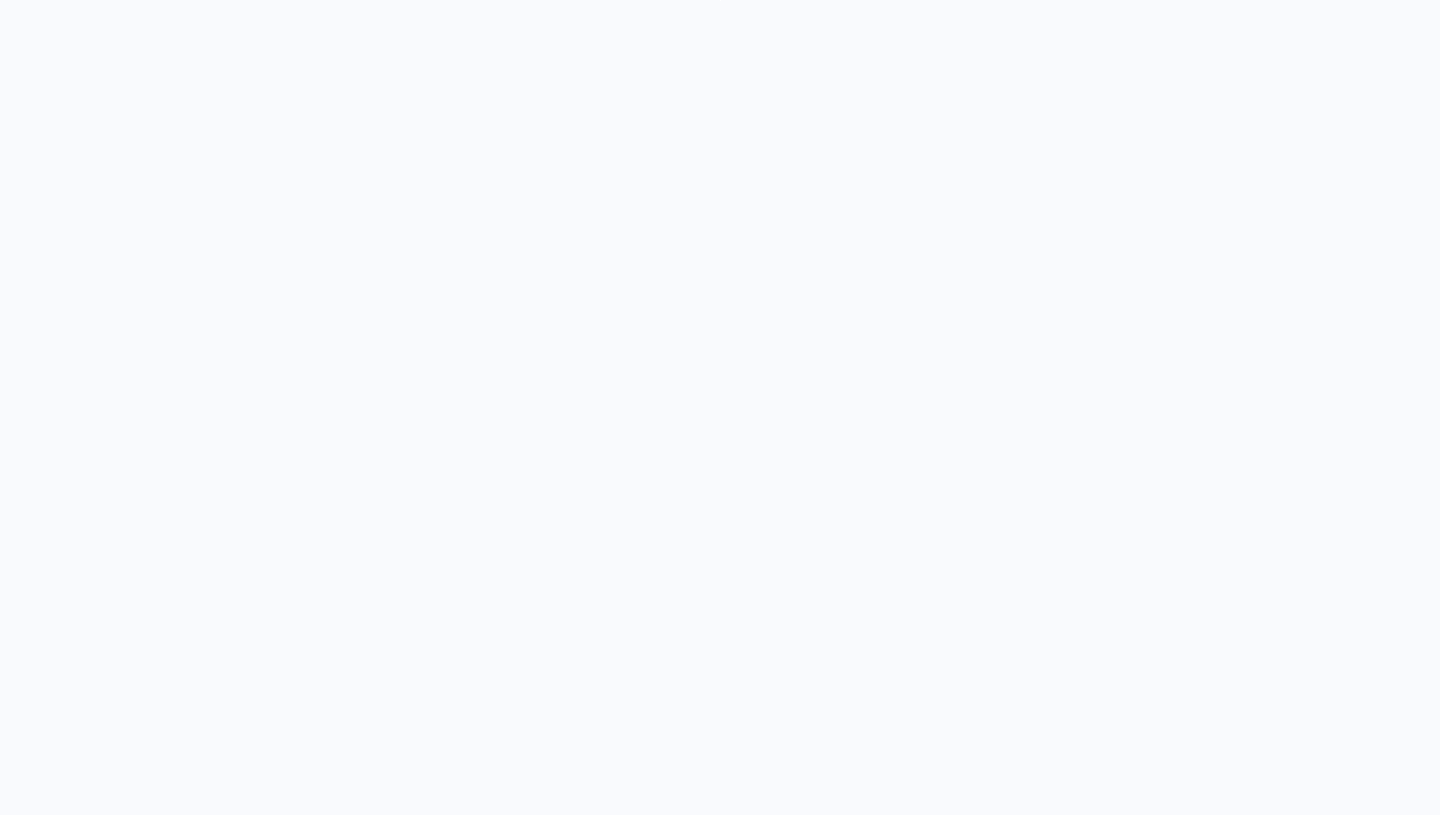 scroll, scrollTop: 0, scrollLeft: 0, axis: both 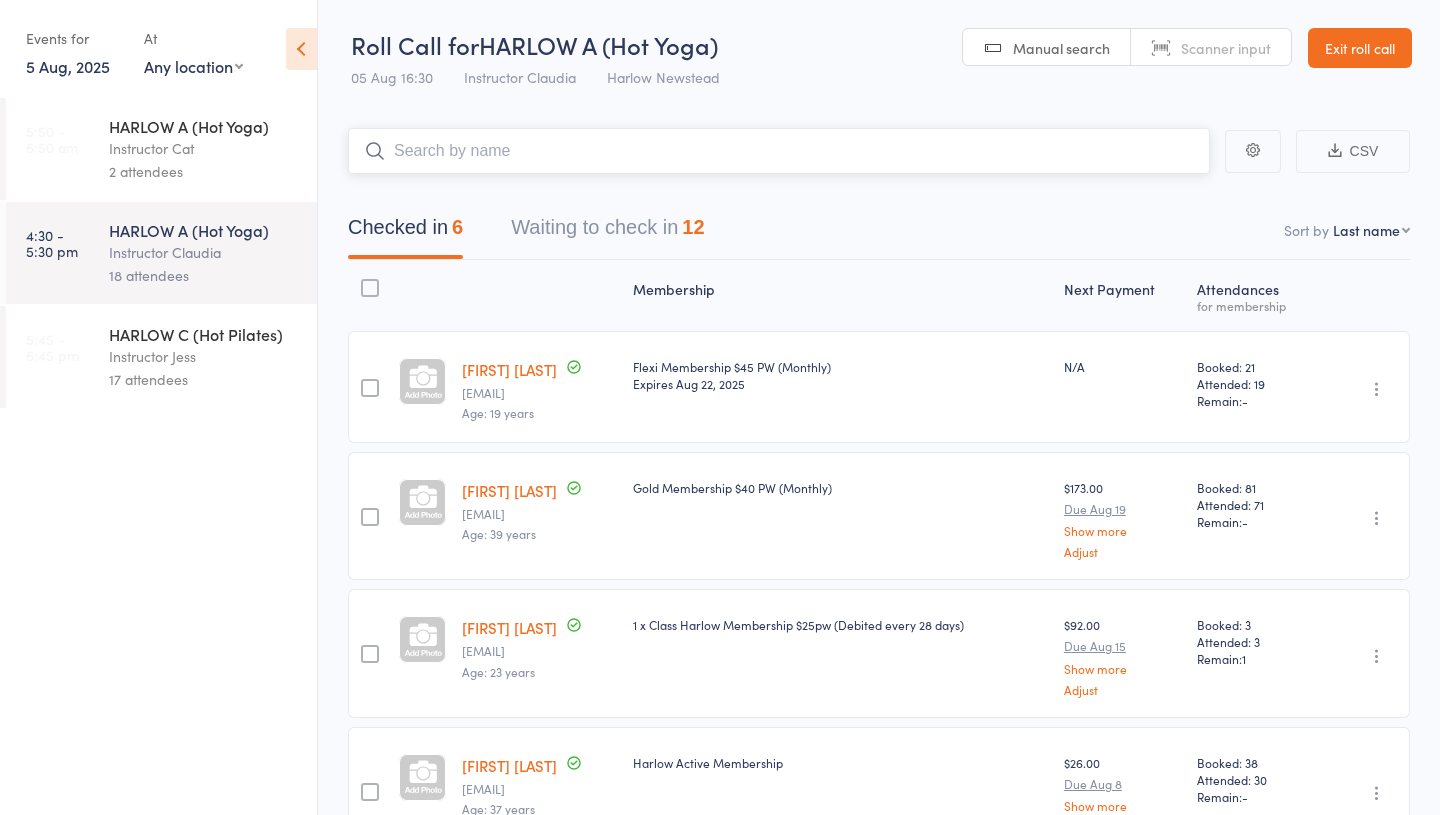 click on "Waiting to check in  12" at bounding box center [607, 232] 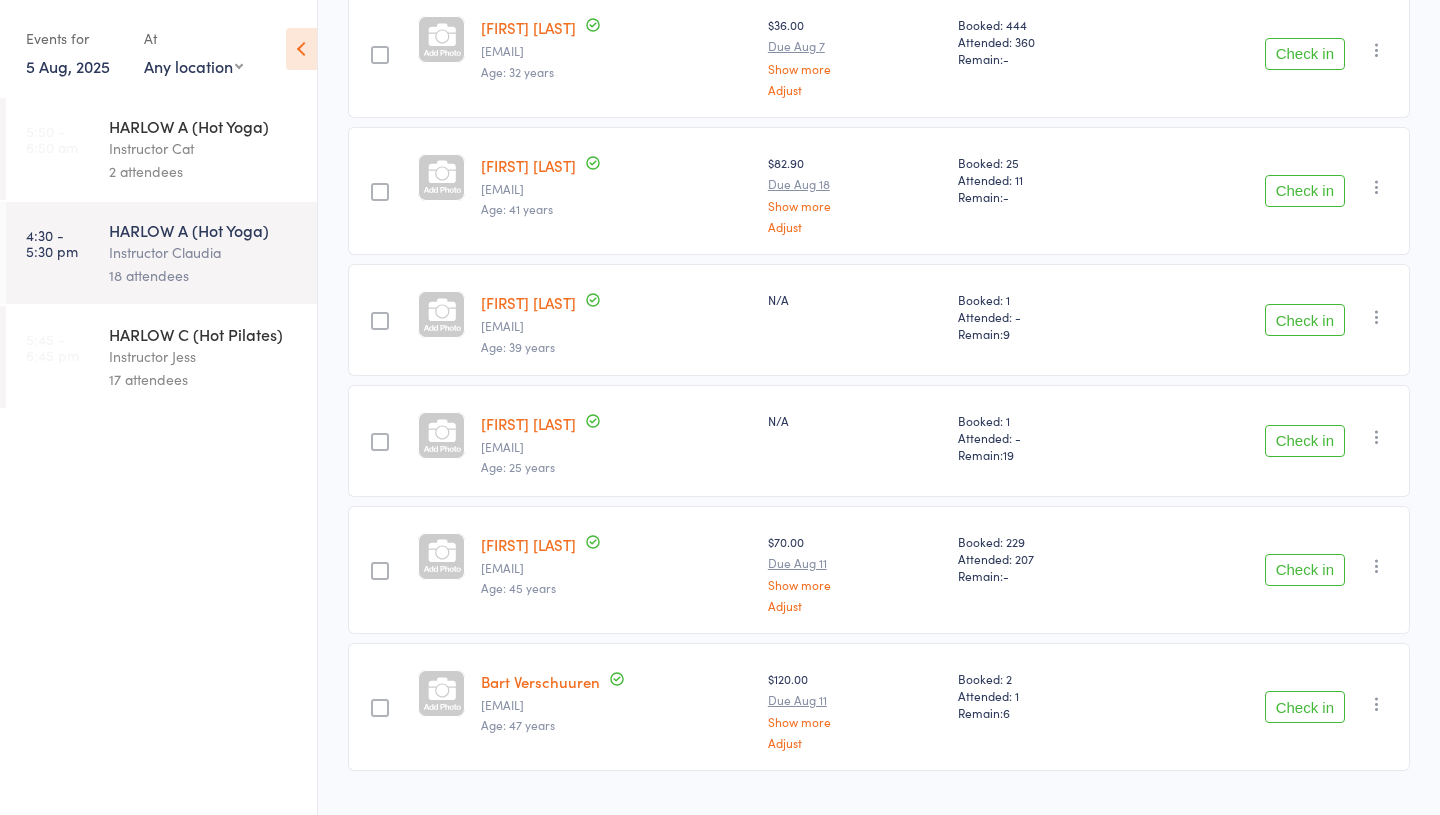 scroll, scrollTop: 1211, scrollLeft: 0, axis: vertical 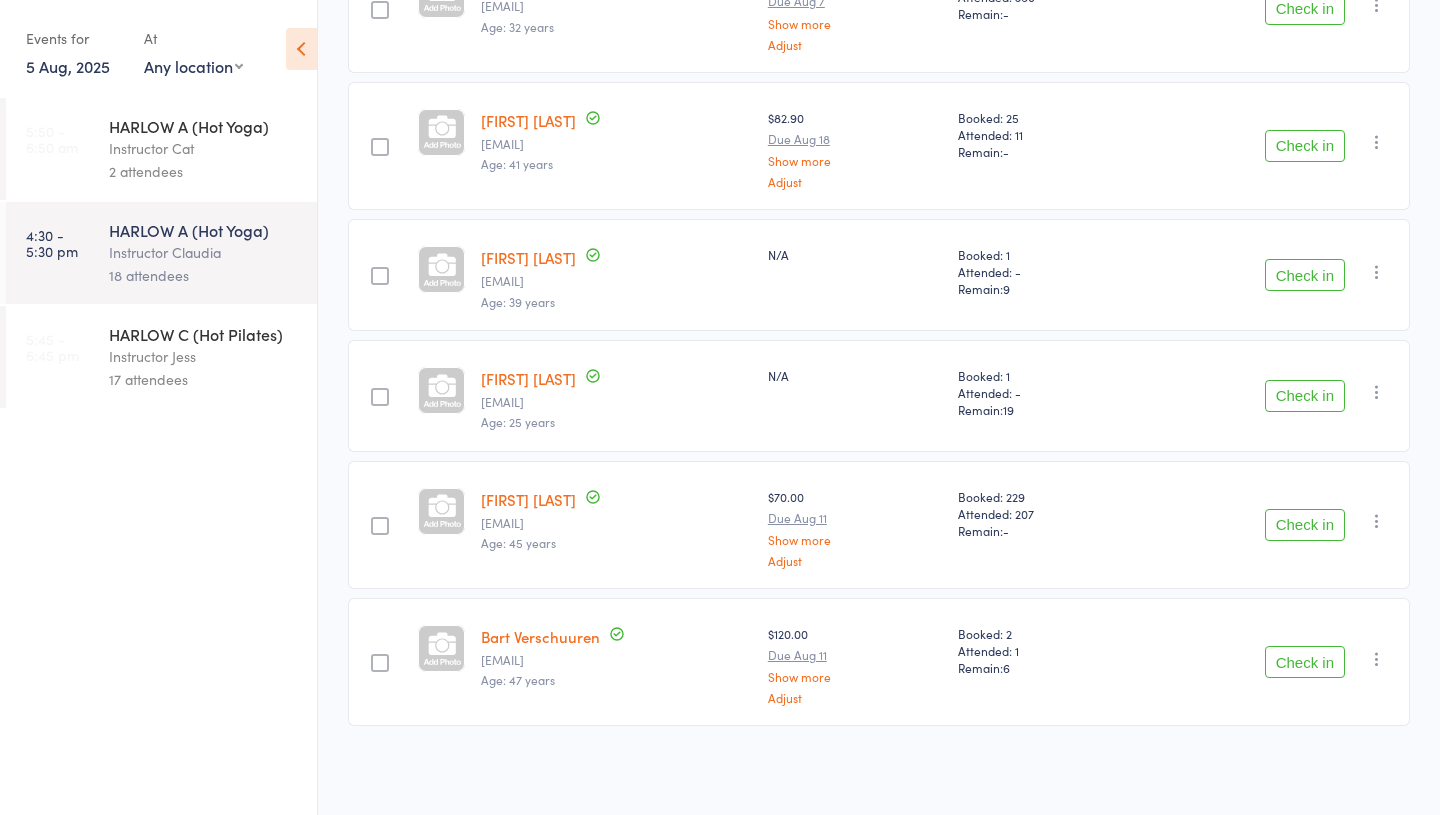 click on "2 attendees" at bounding box center [204, 171] 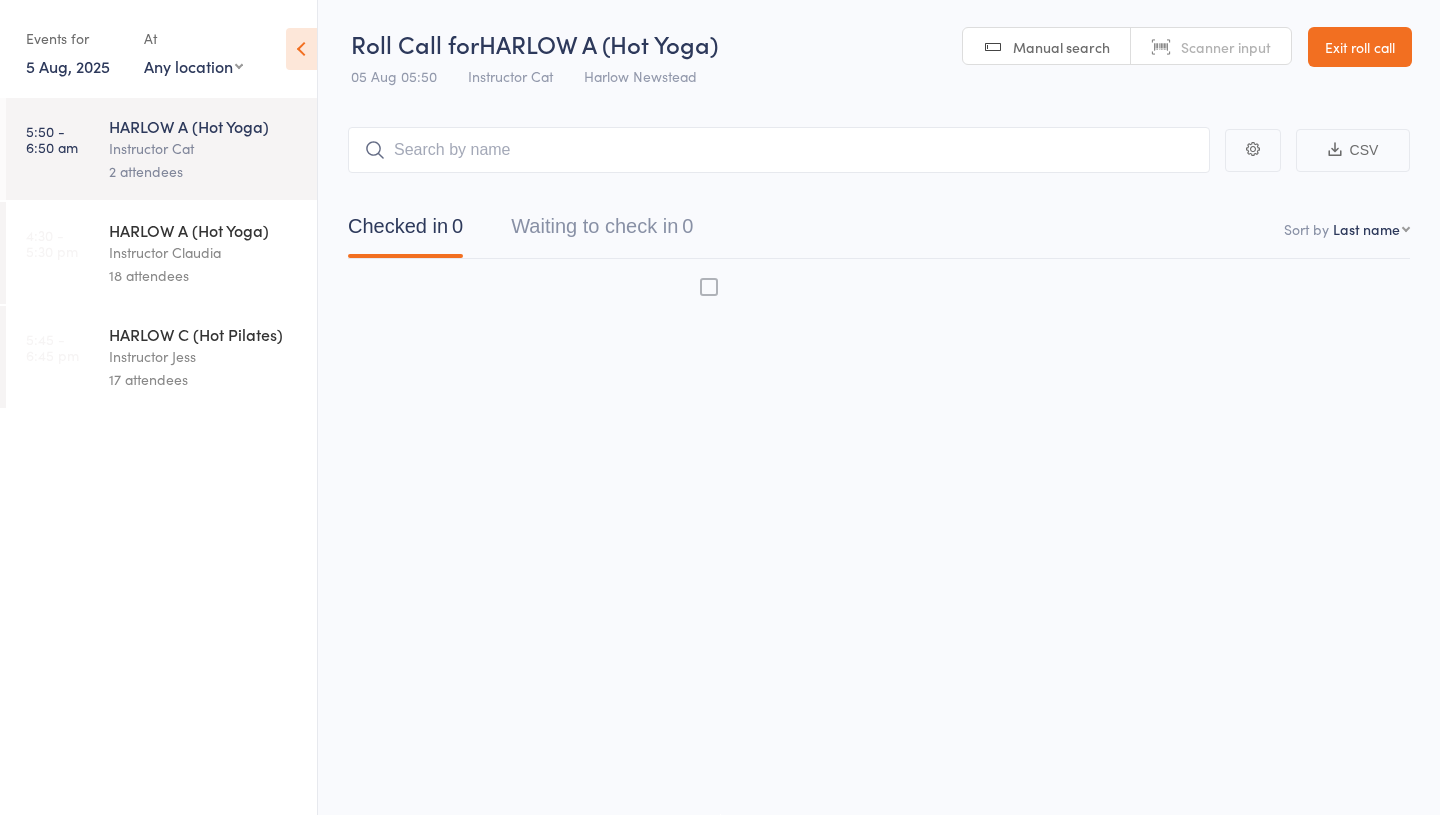 scroll, scrollTop: 1, scrollLeft: 0, axis: vertical 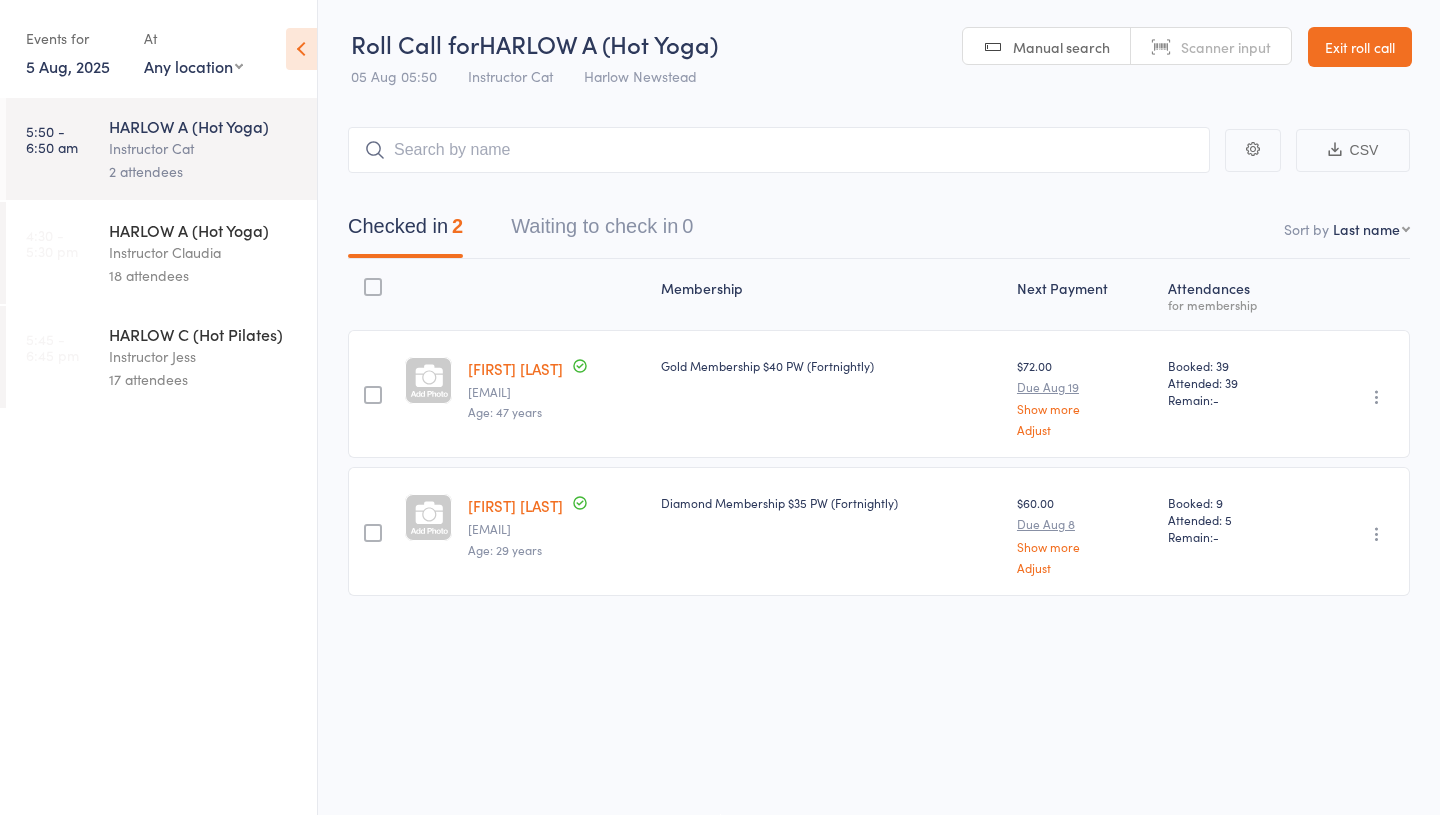 click on "18 attendees" at bounding box center [204, 275] 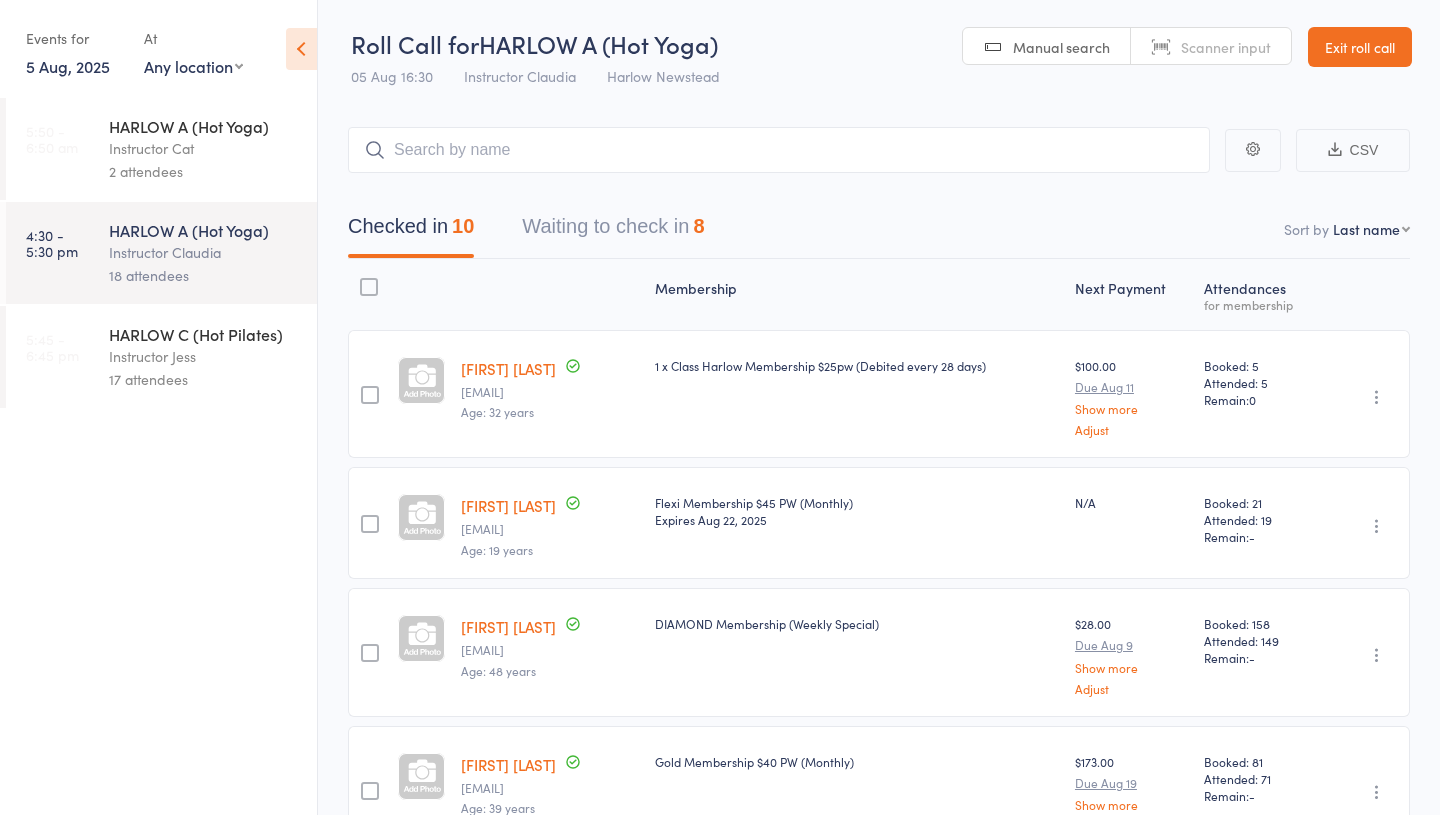 click on "Instructor Jess" at bounding box center (204, 356) 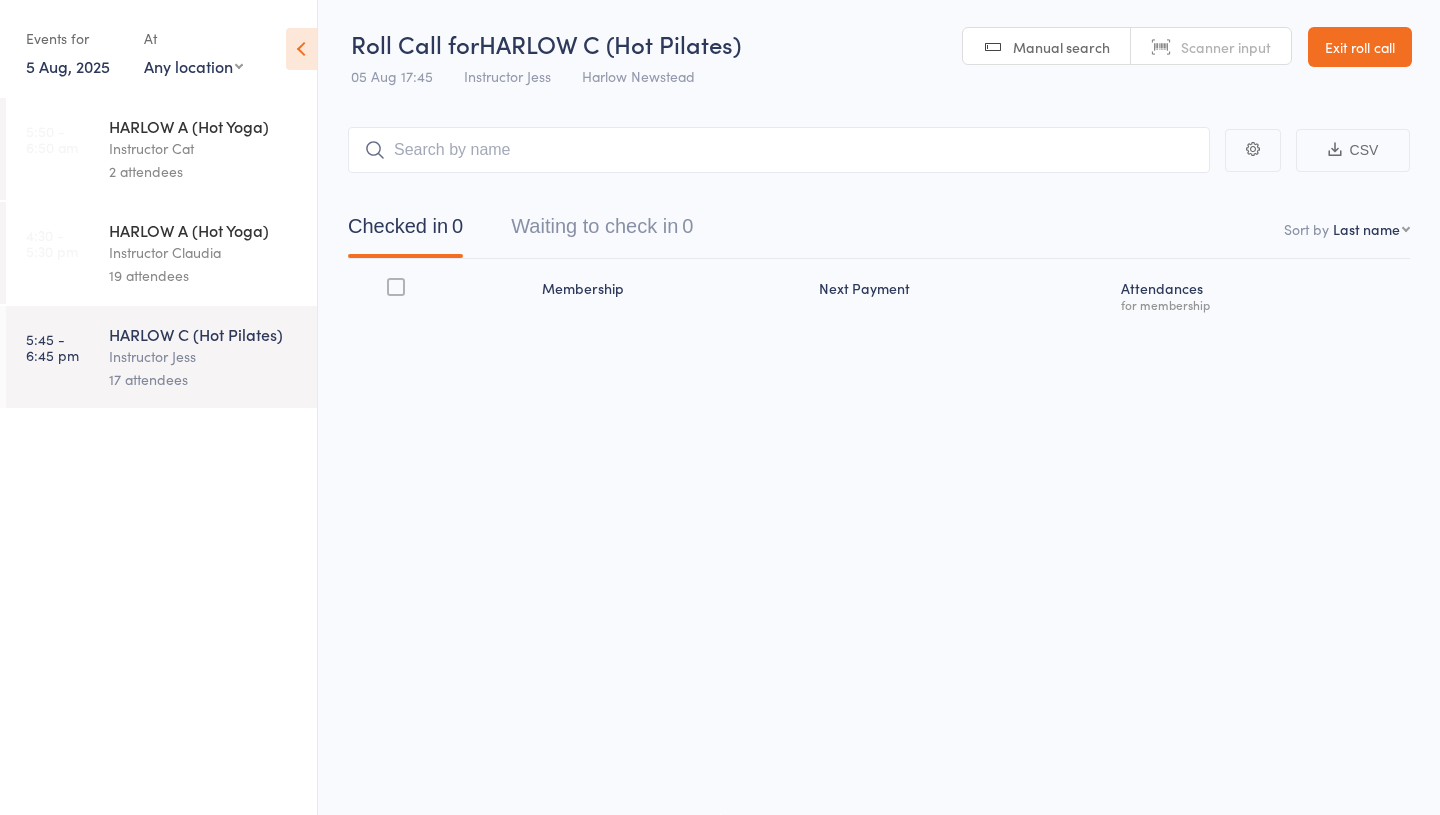 click on "19 attendees" at bounding box center [204, 275] 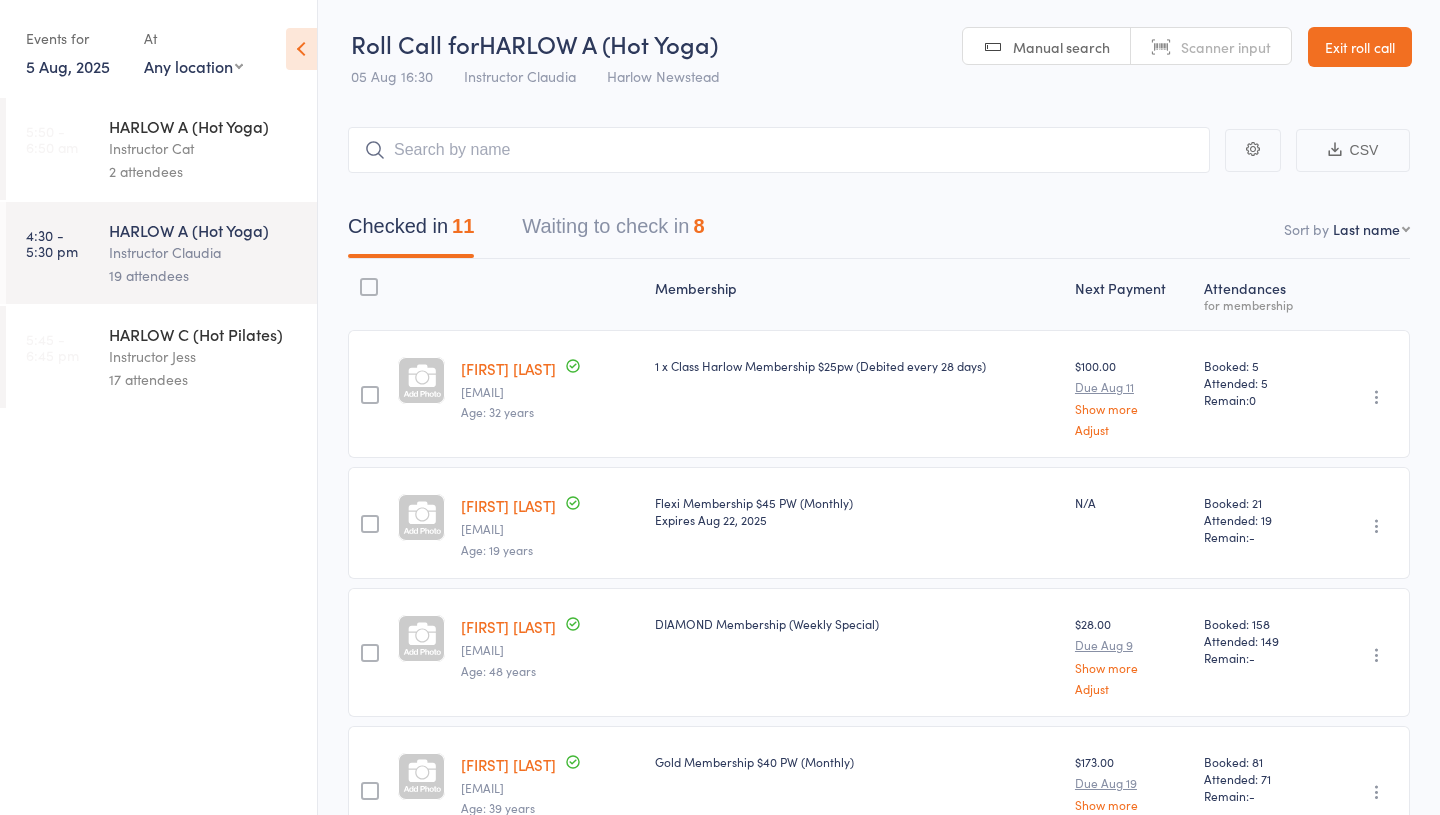 click on "HARLOW C (Hot Pilates)" at bounding box center (204, 334) 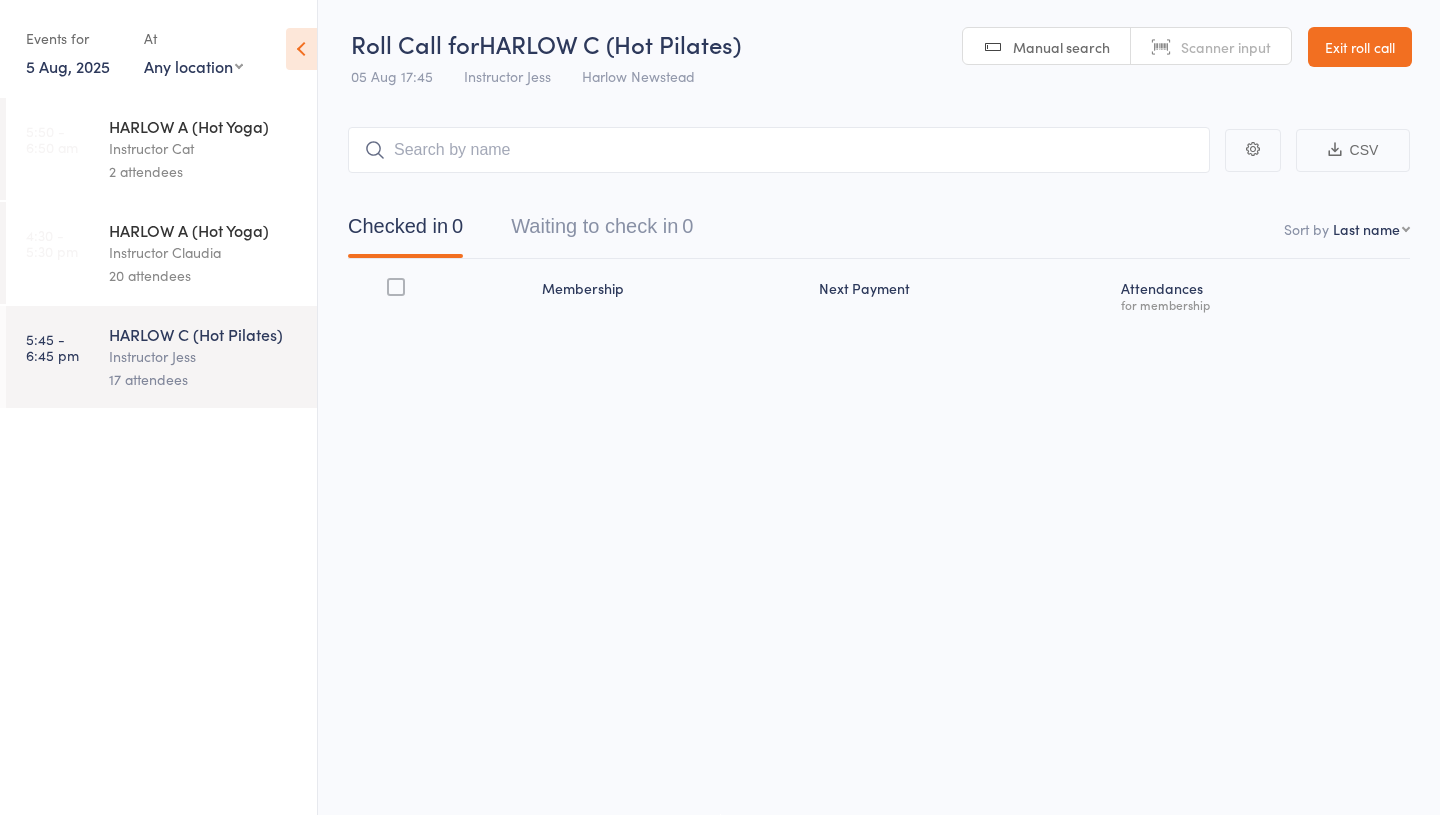 click on "Instructor Claudia" at bounding box center (204, 252) 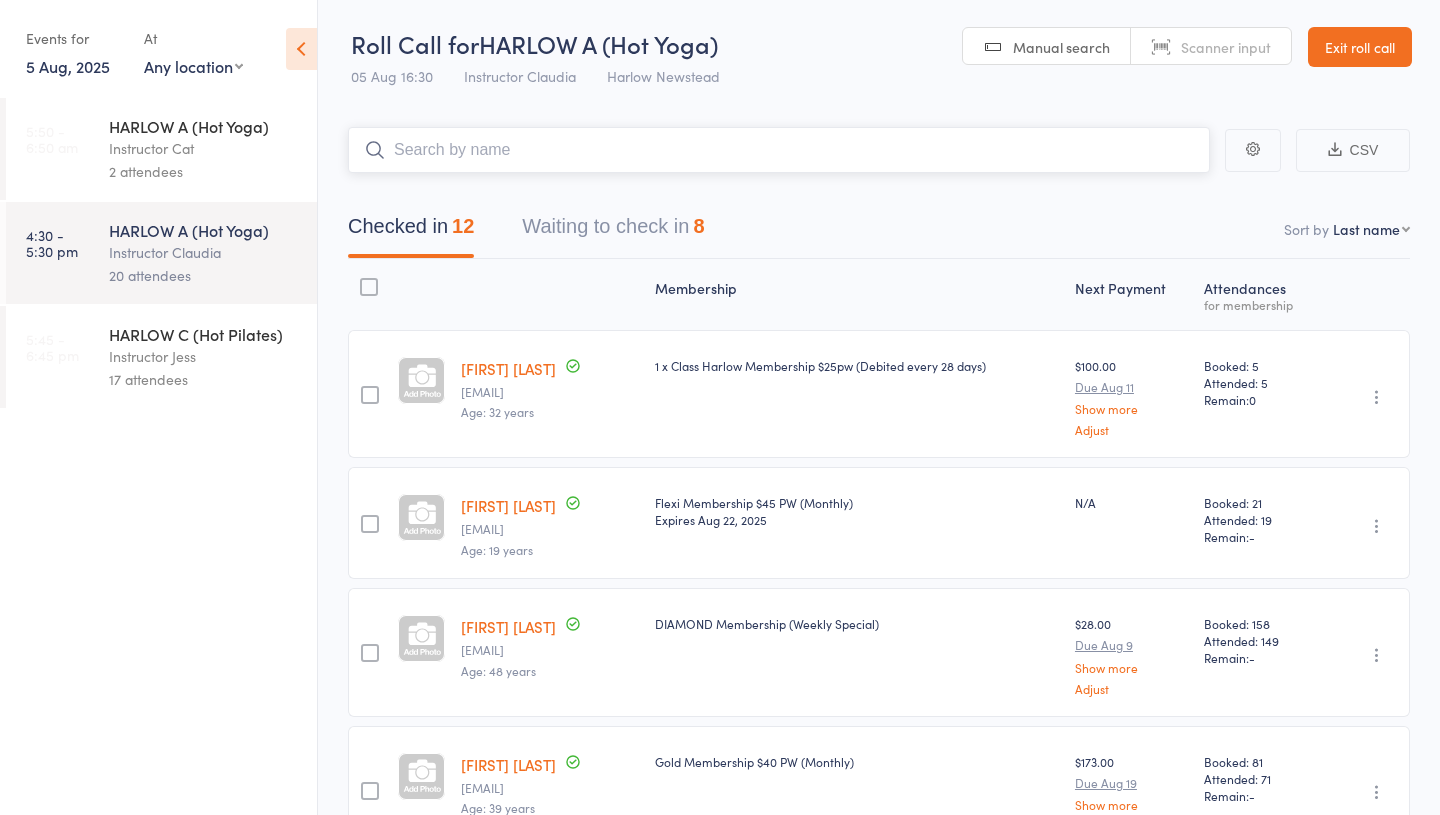 click on "Waiting to check in  8" at bounding box center (613, 231) 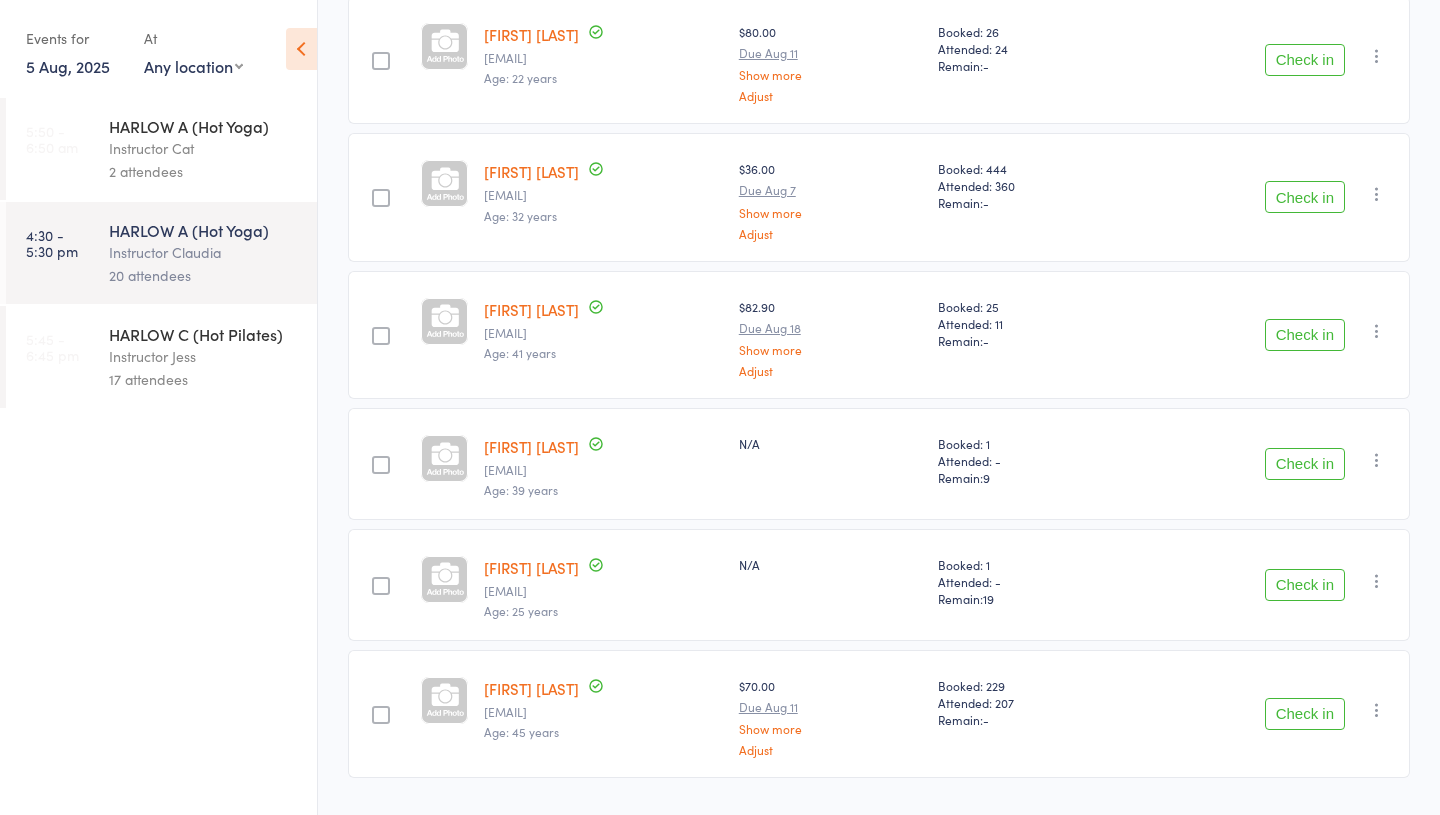 scroll, scrollTop: 662, scrollLeft: 0, axis: vertical 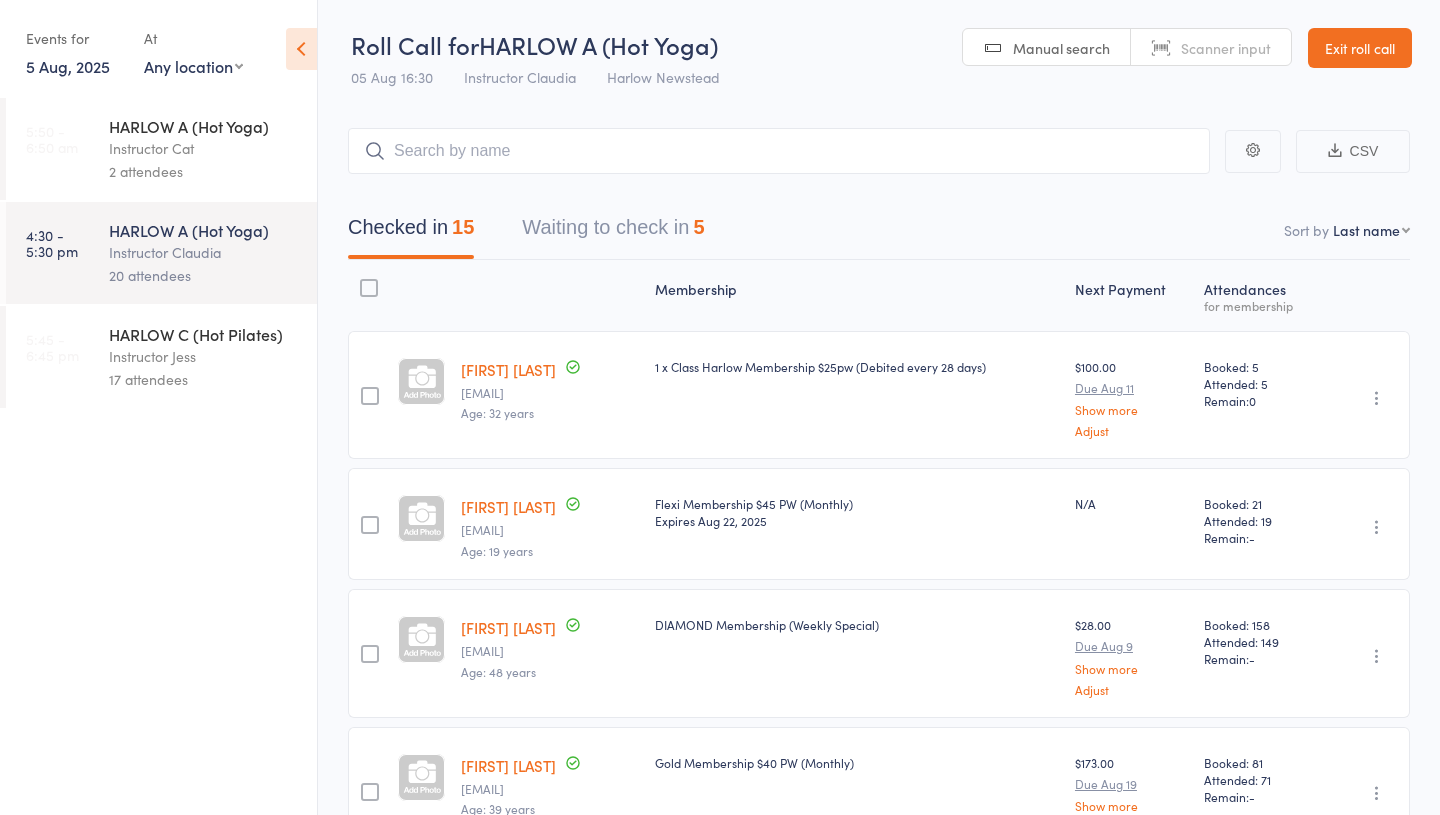 click on "Waiting to check in  5" at bounding box center [613, 232] 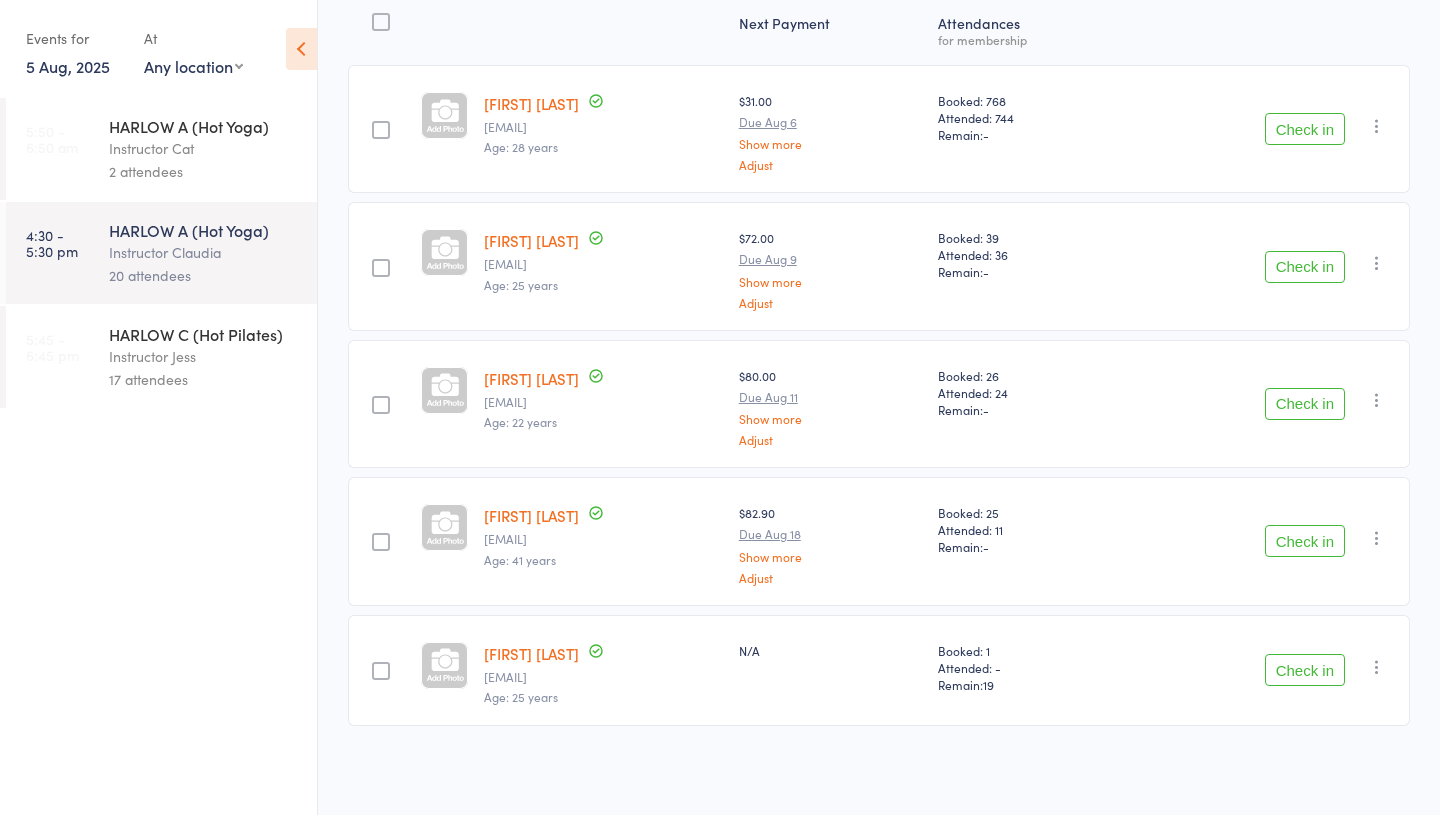 scroll, scrollTop: 261, scrollLeft: 0, axis: vertical 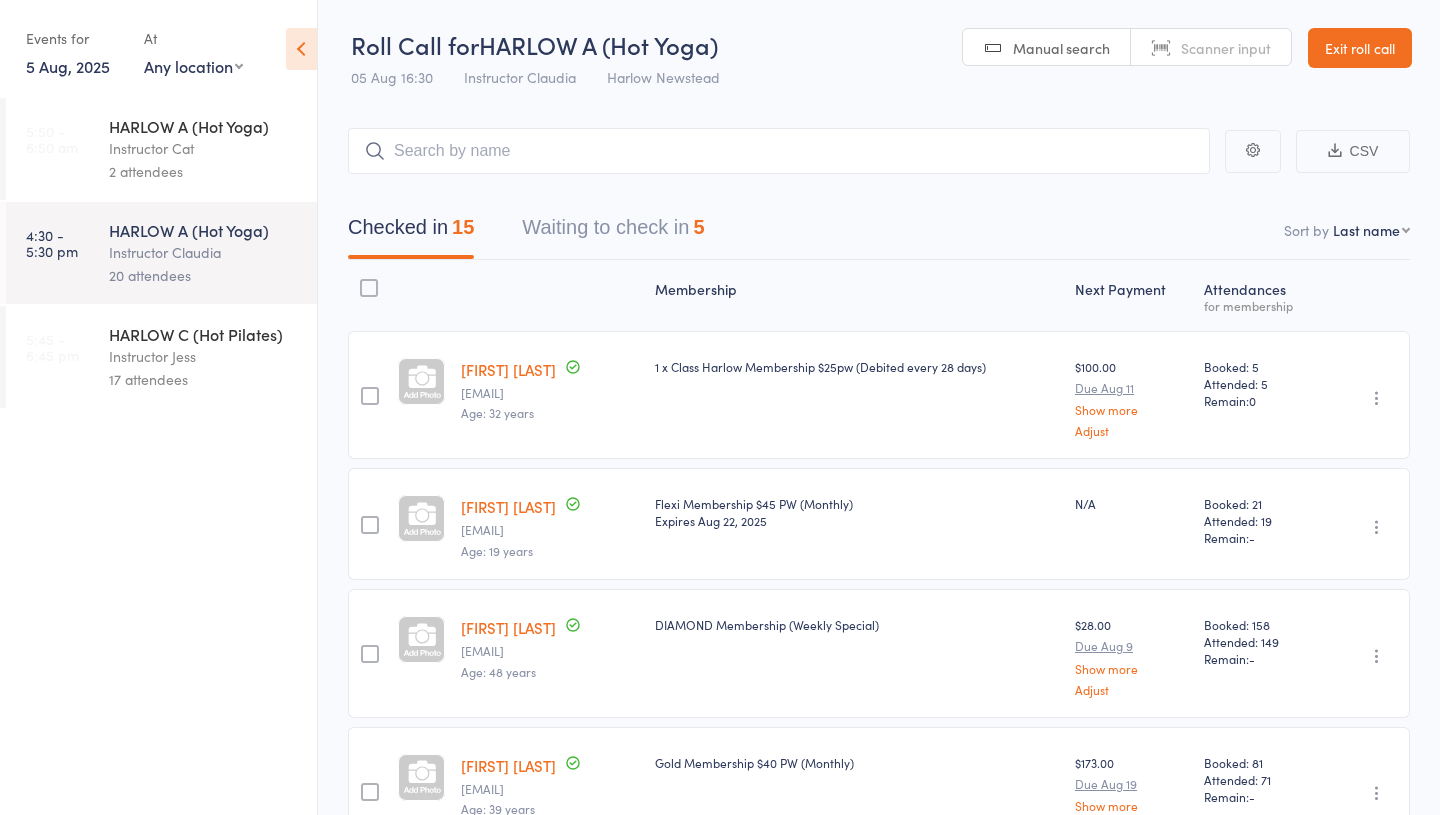 click on "Instructor Jess" at bounding box center (204, 356) 